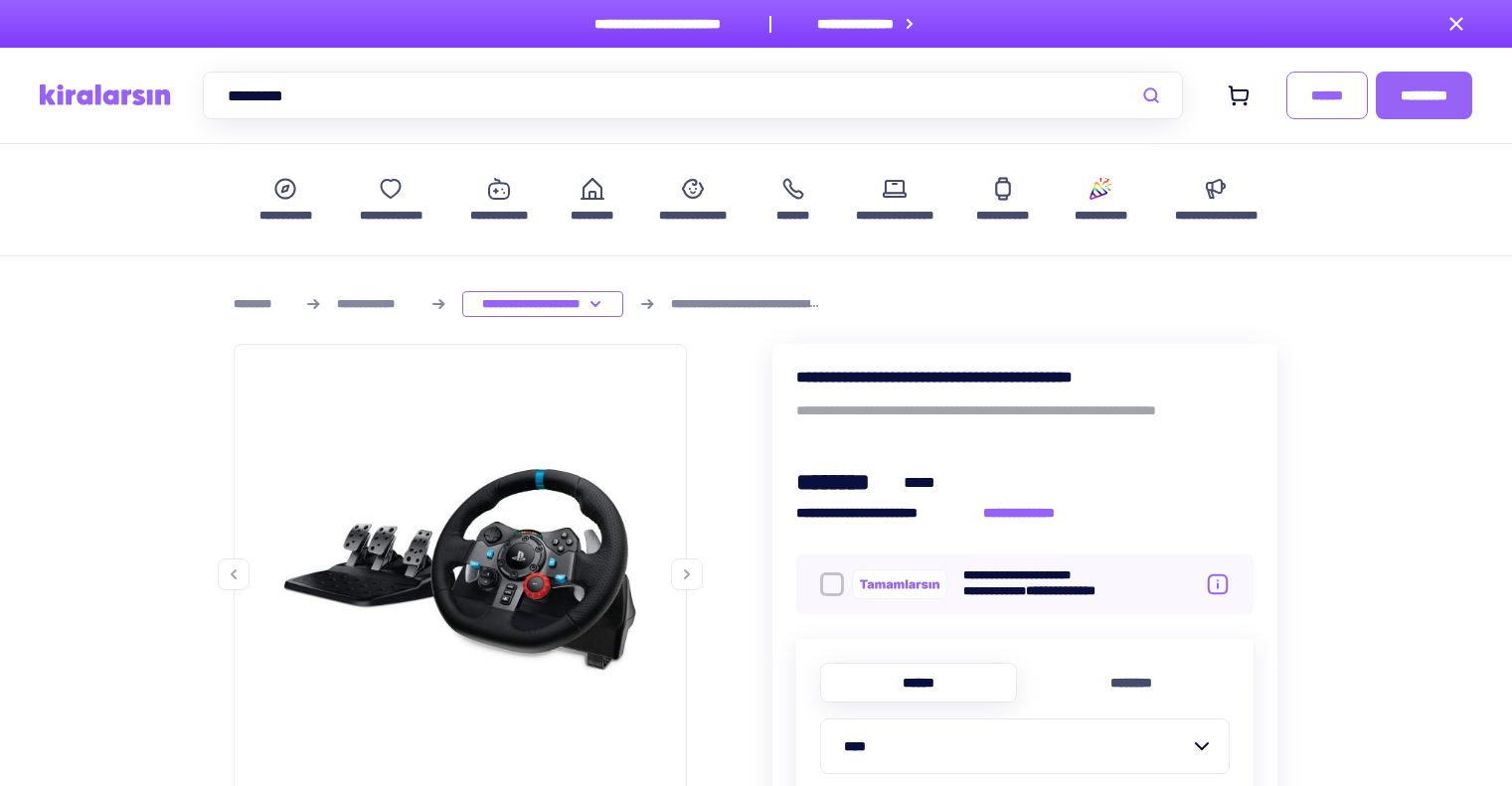 scroll, scrollTop: 1192, scrollLeft: 0, axis: vertical 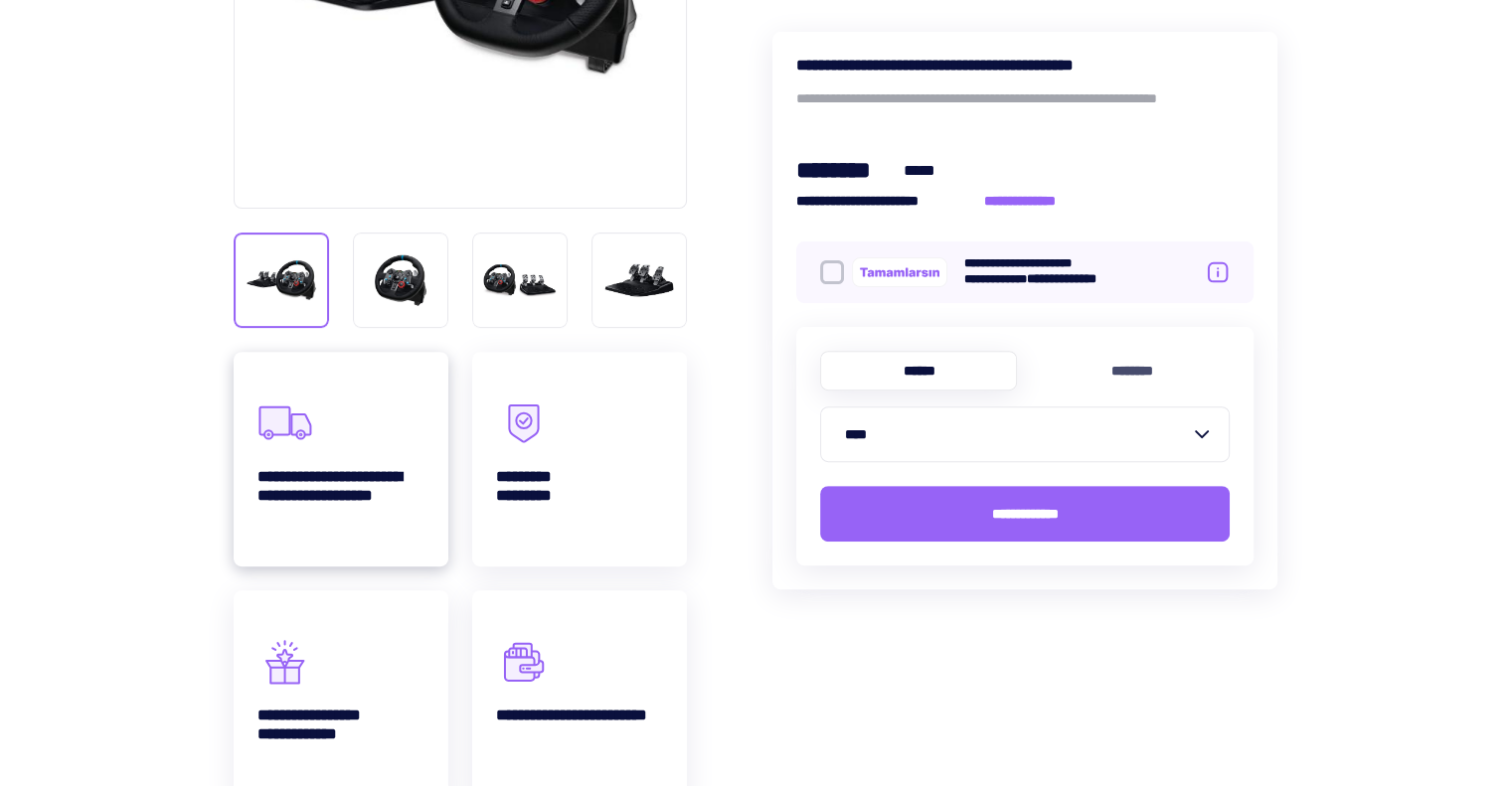 click on "[FIRST] [LAST]" at bounding box center [341, 459] 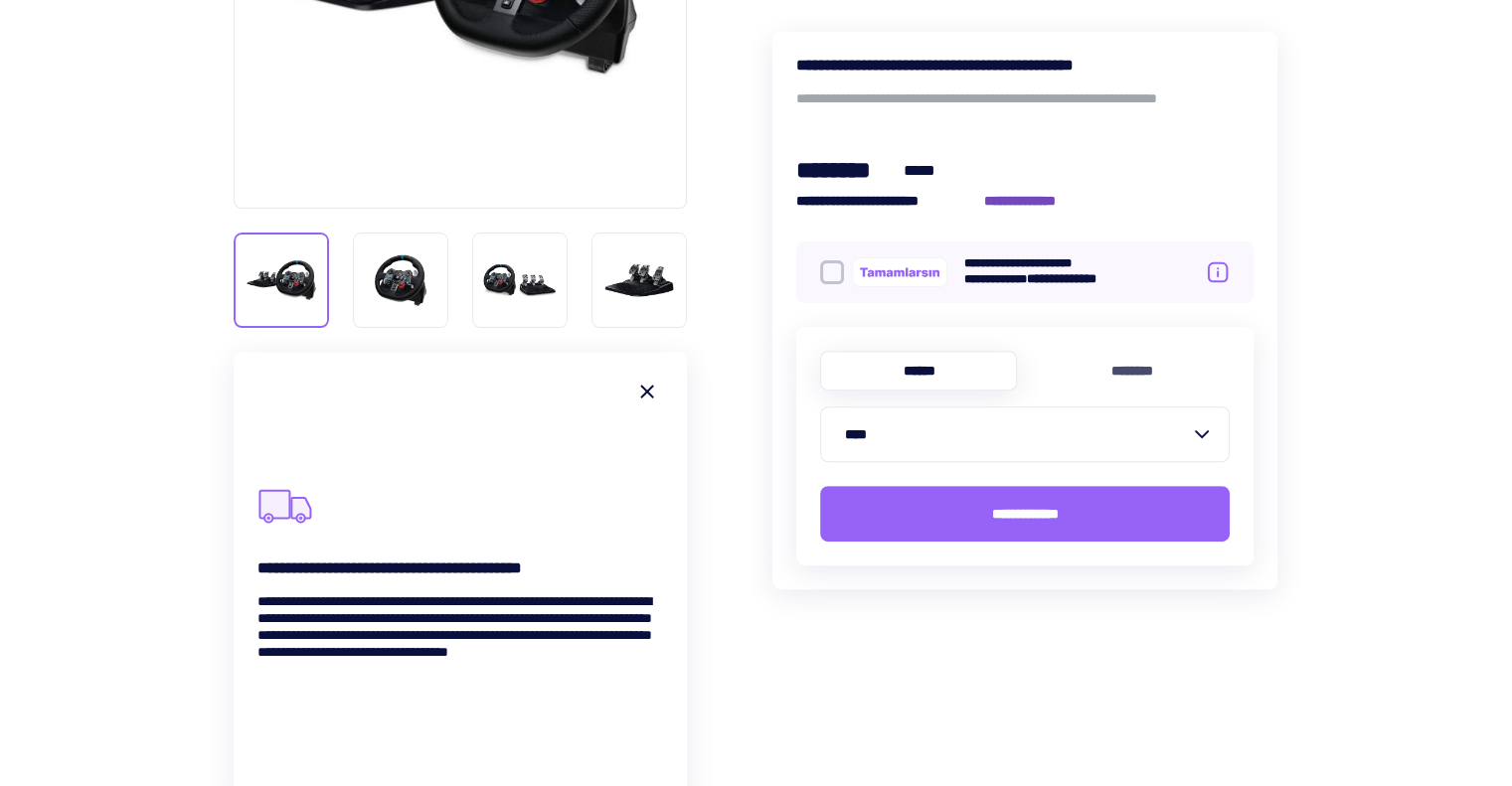 click on "[FIRST] [LAST]" at bounding box center (1030, 201) 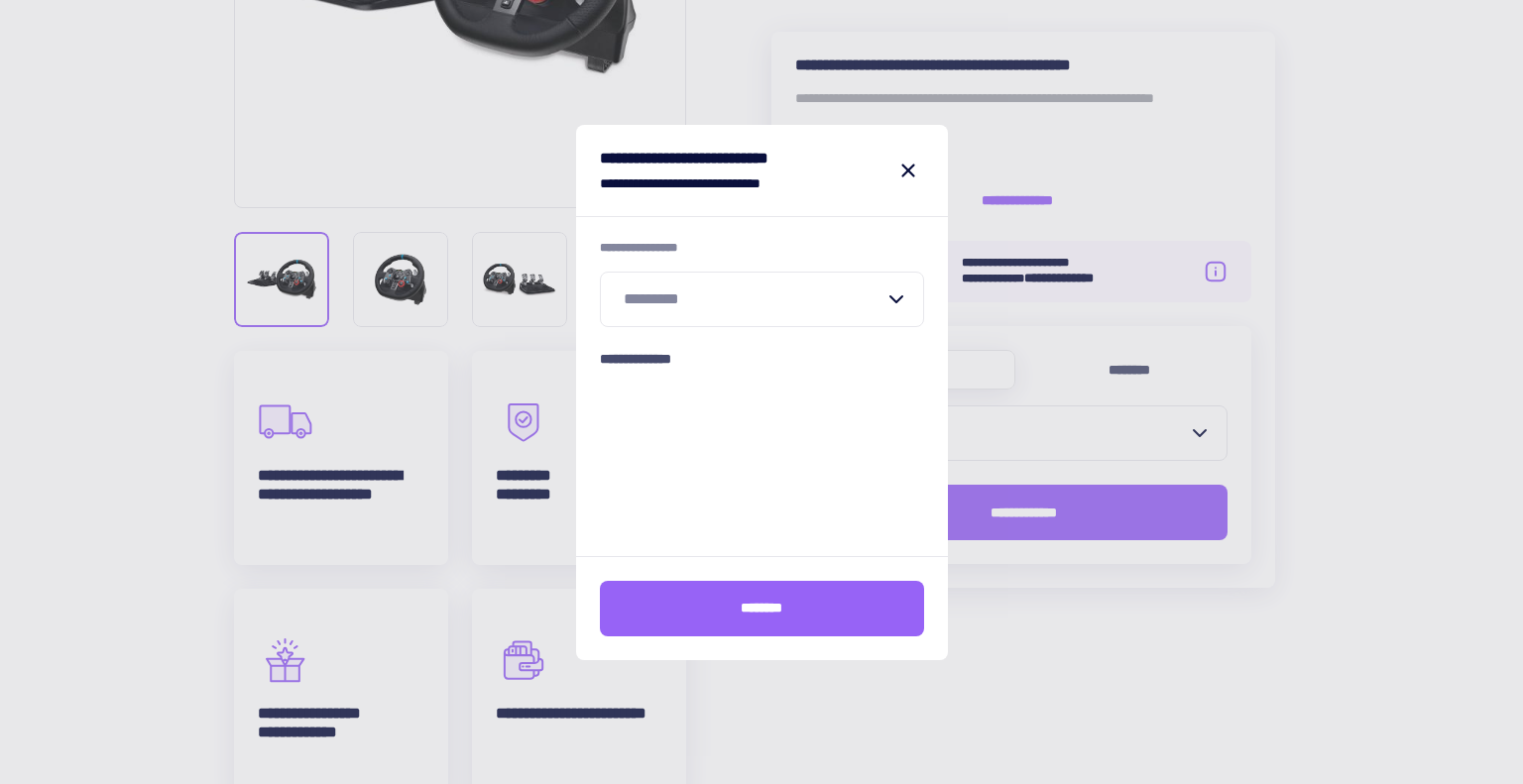 click at bounding box center [750, 299] 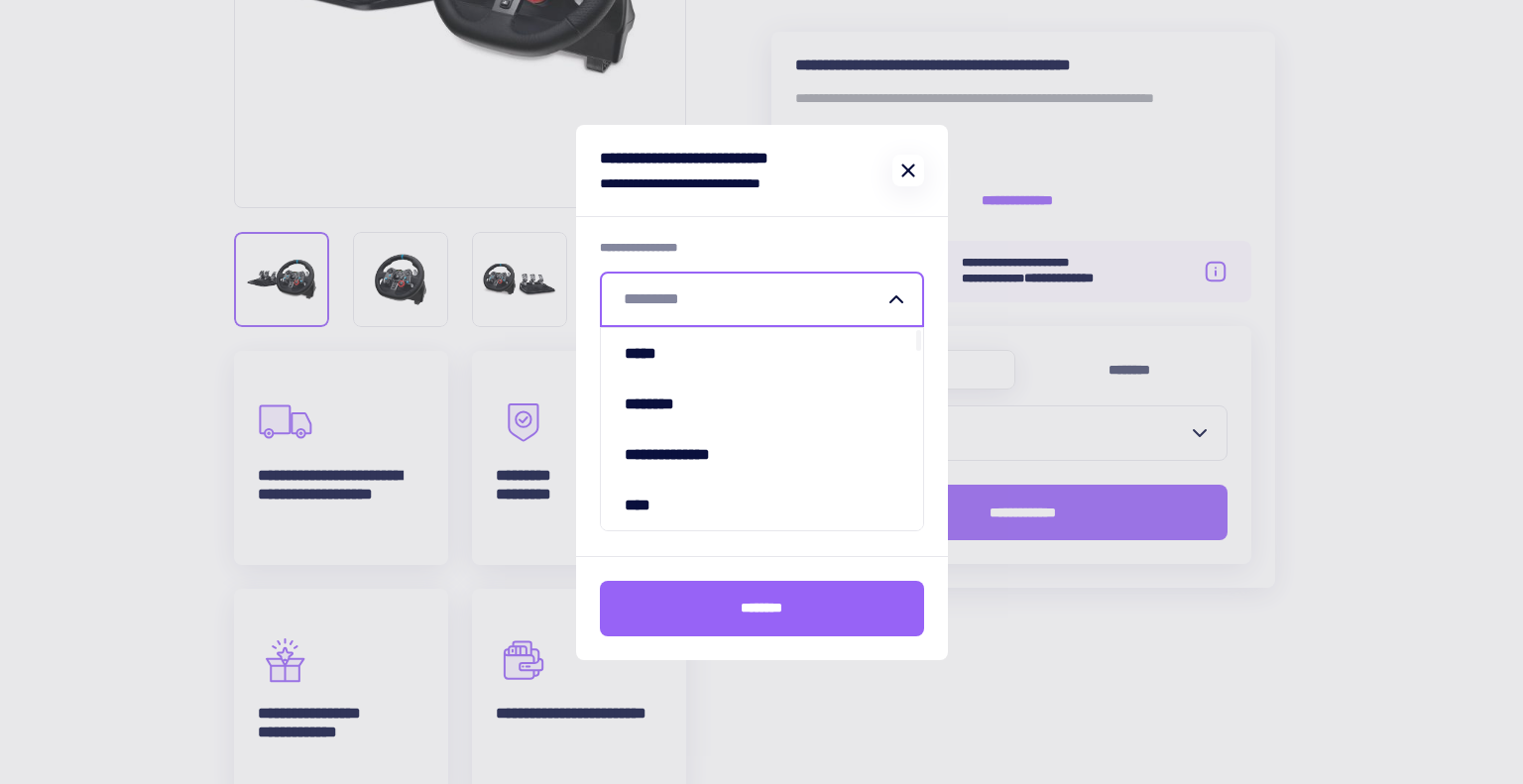 click at bounding box center [908, 170] 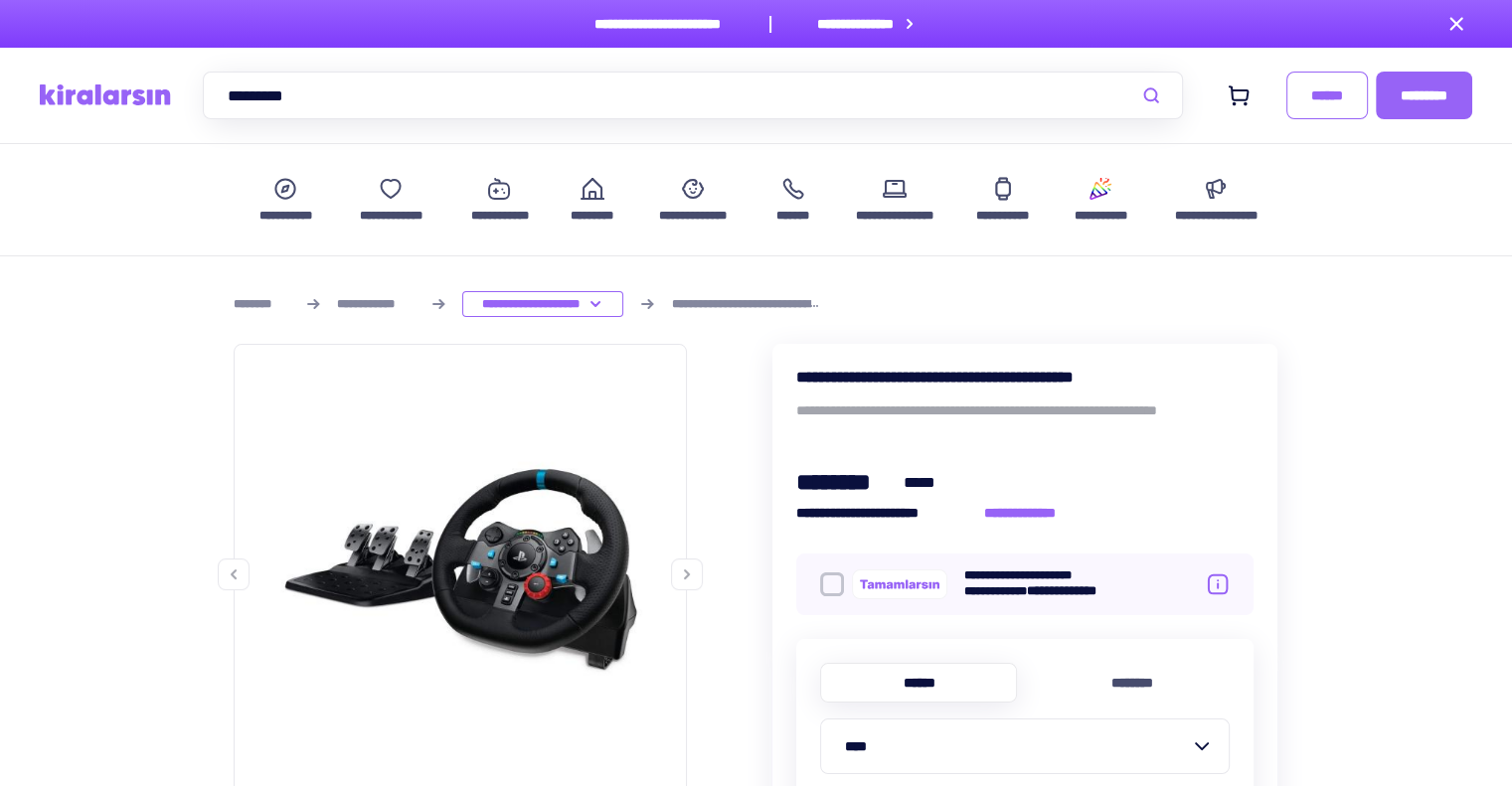 scroll, scrollTop: 795, scrollLeft: 0, axis: vertical 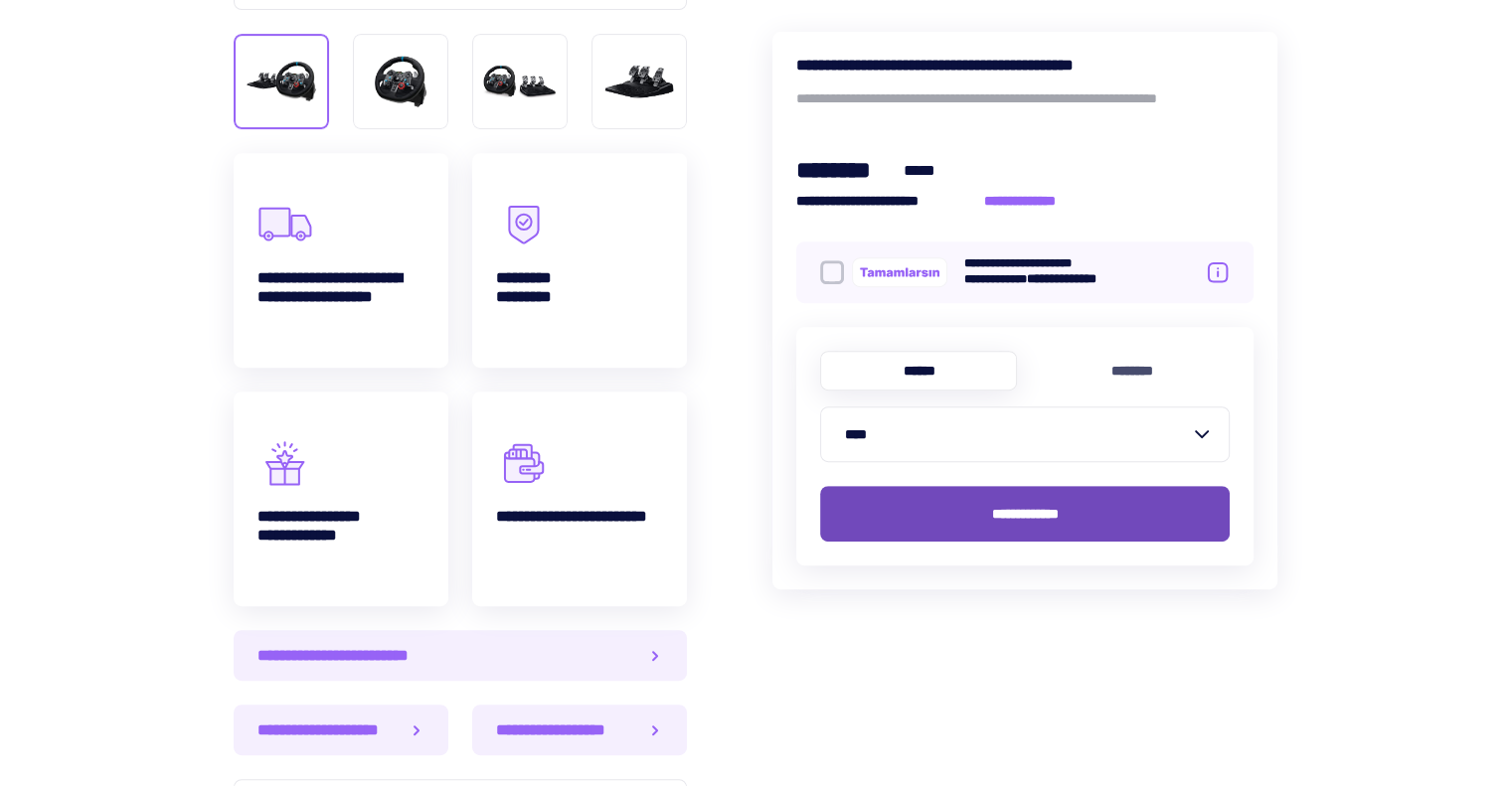 click on "[FIRST] [LAST]" at bounding box center (1025, 514) 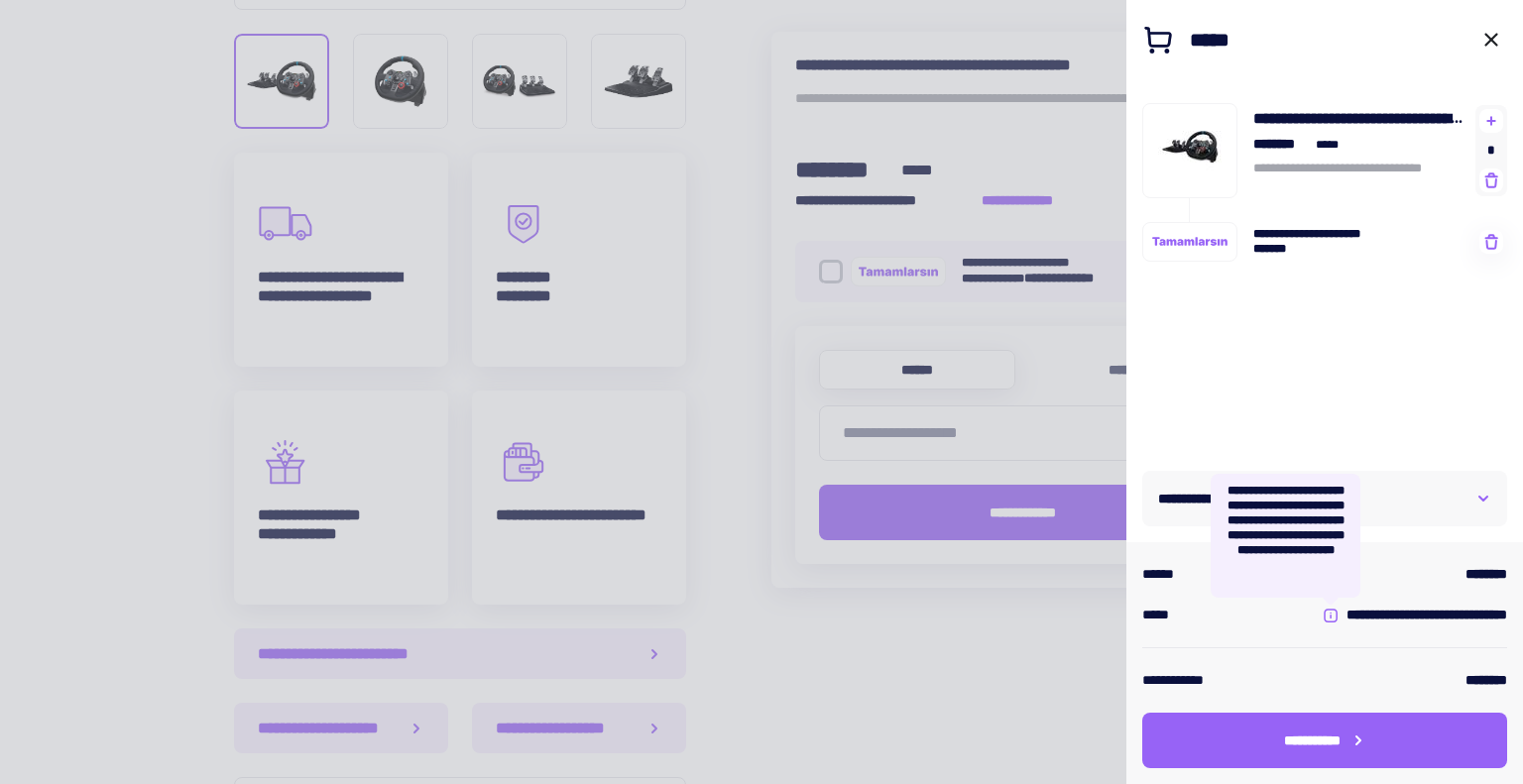 click at bounding box center [1331, 616] 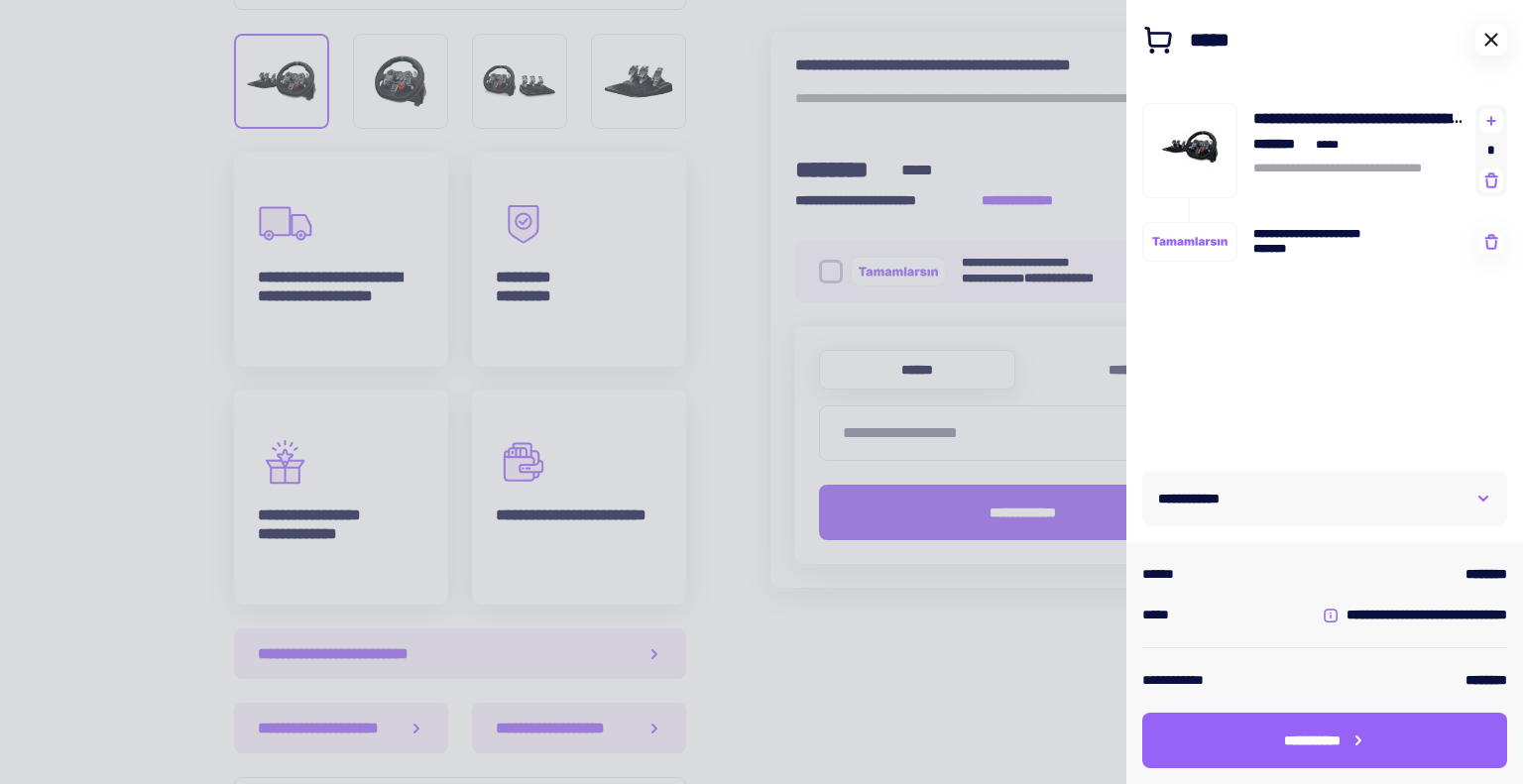 click at bounding box center [1491, 40] 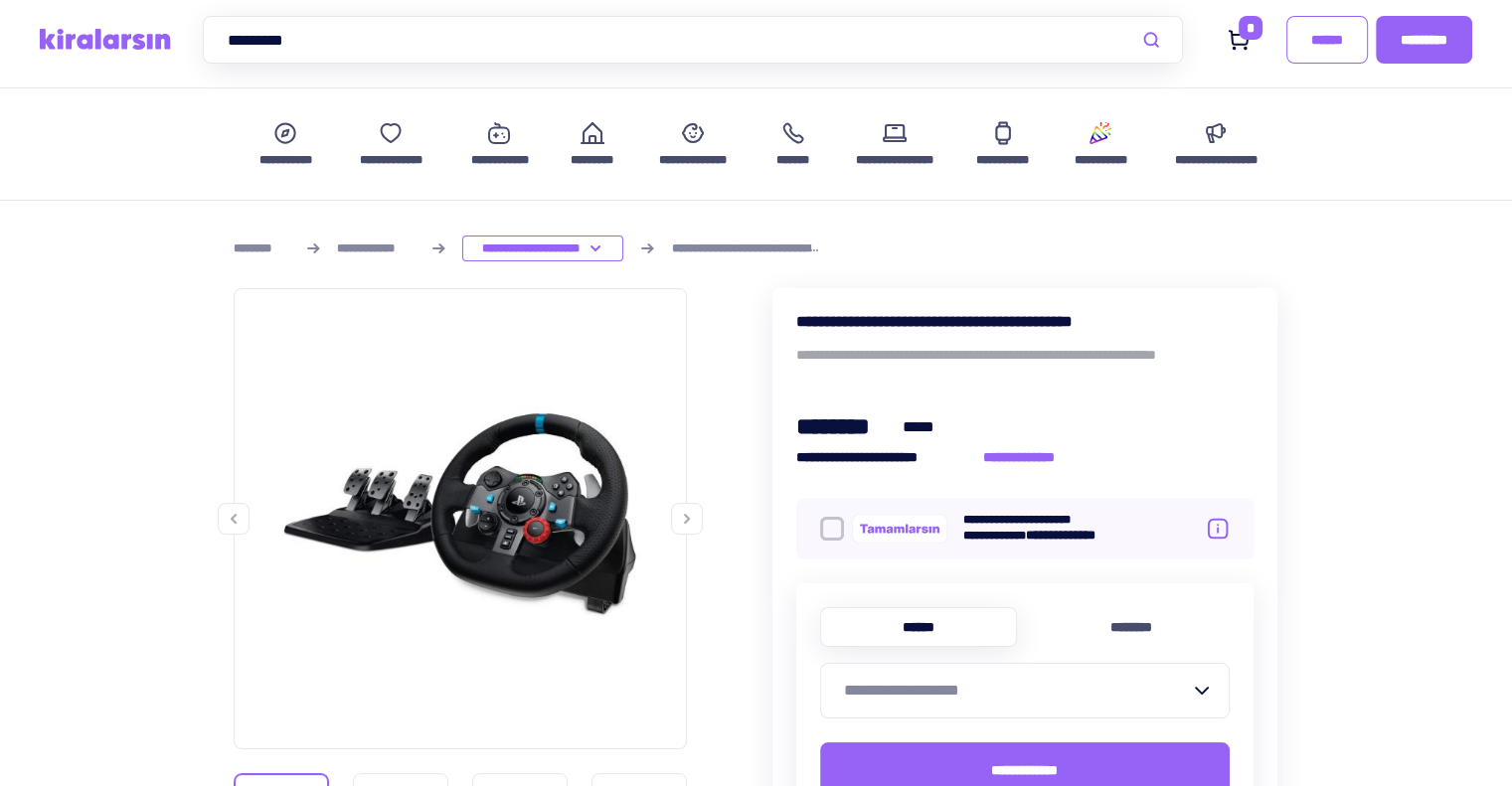 scroll, scrollTop: 0, scrollLeft: 0, axis: both 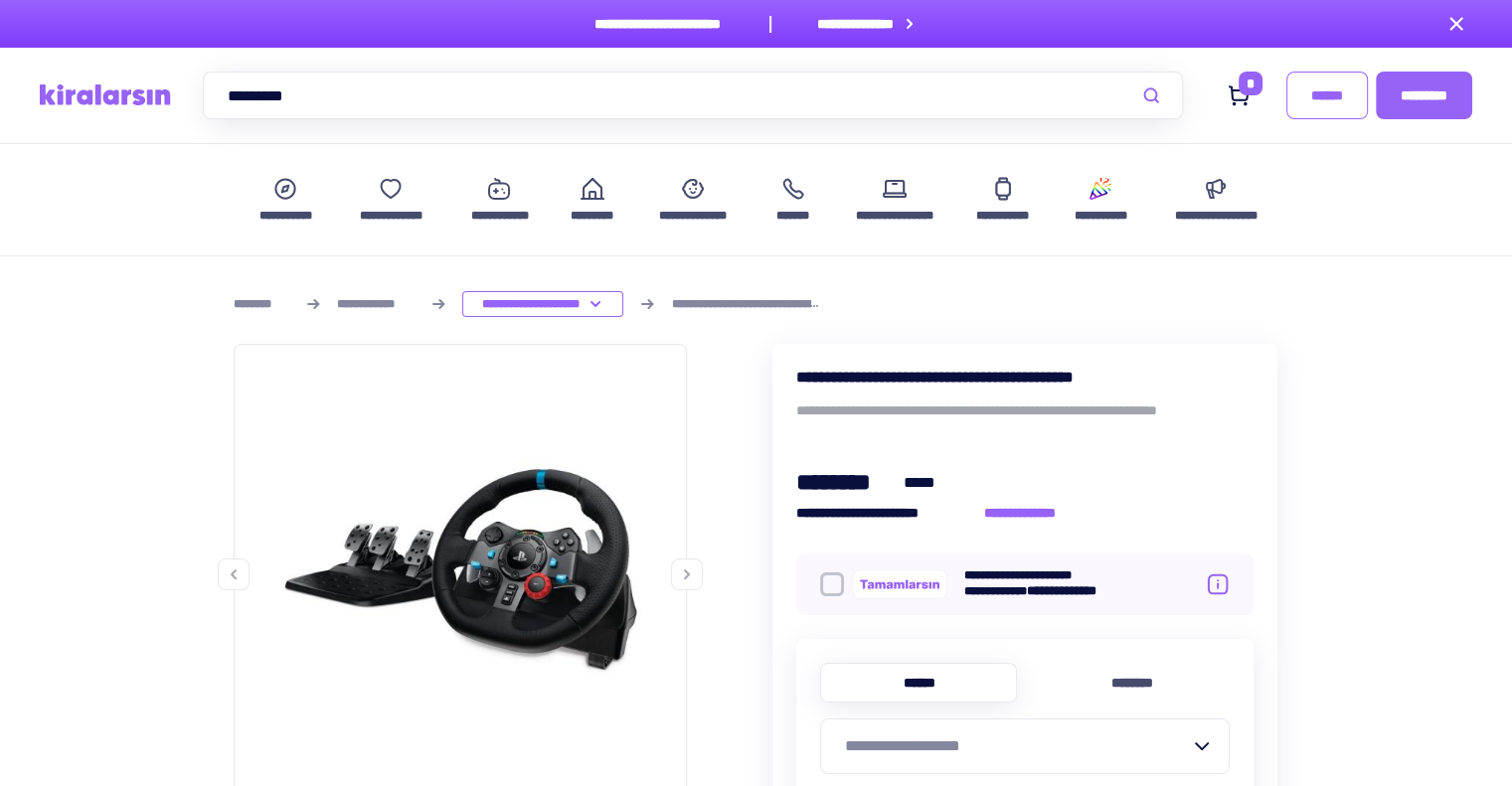 click on "[FIRST] [LAST]" at bounding box center [693, 95] 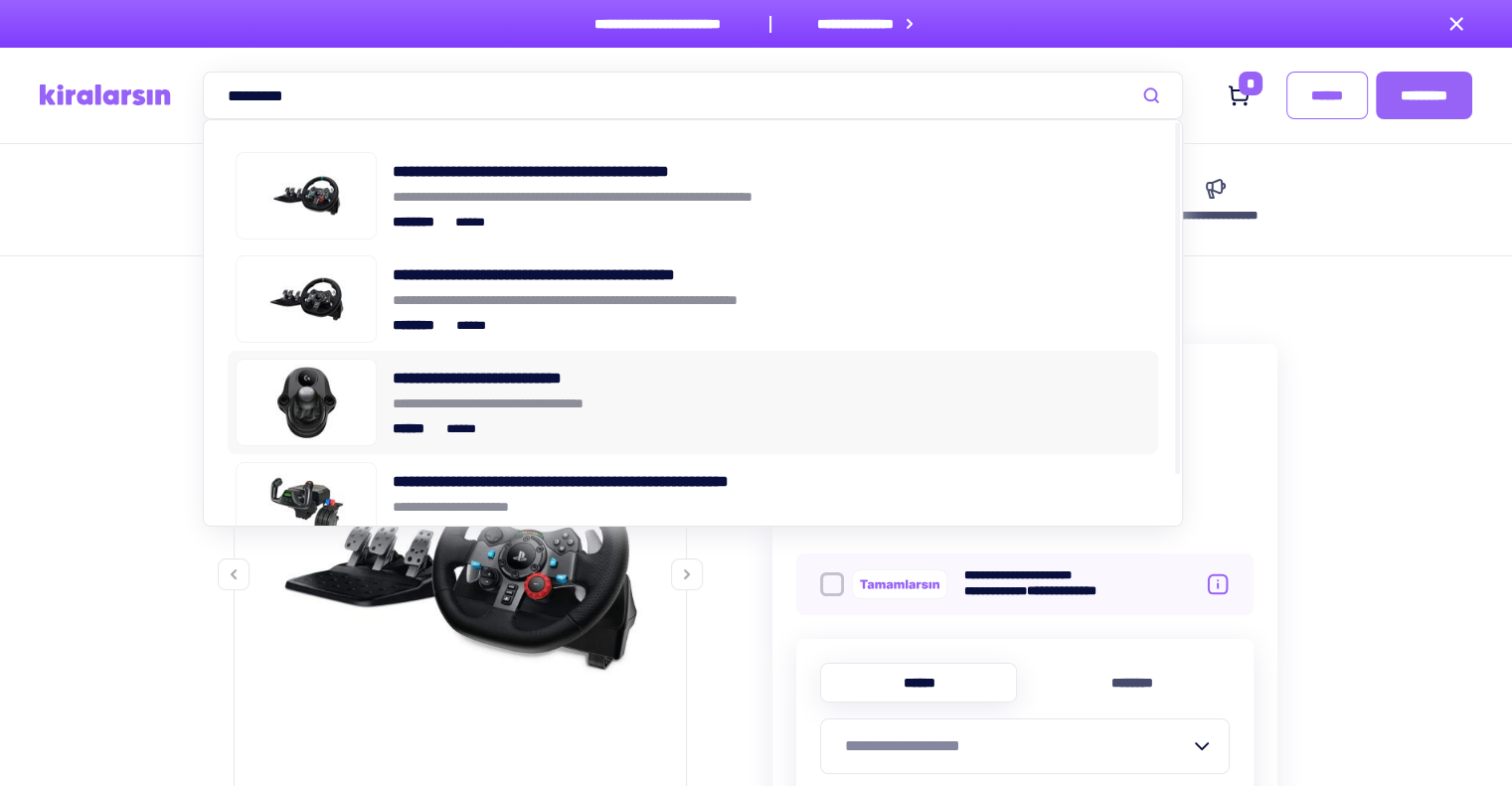 click on "[FIRST] [LAST] [CITY] [STATE]" at bounding box center [771, 402] 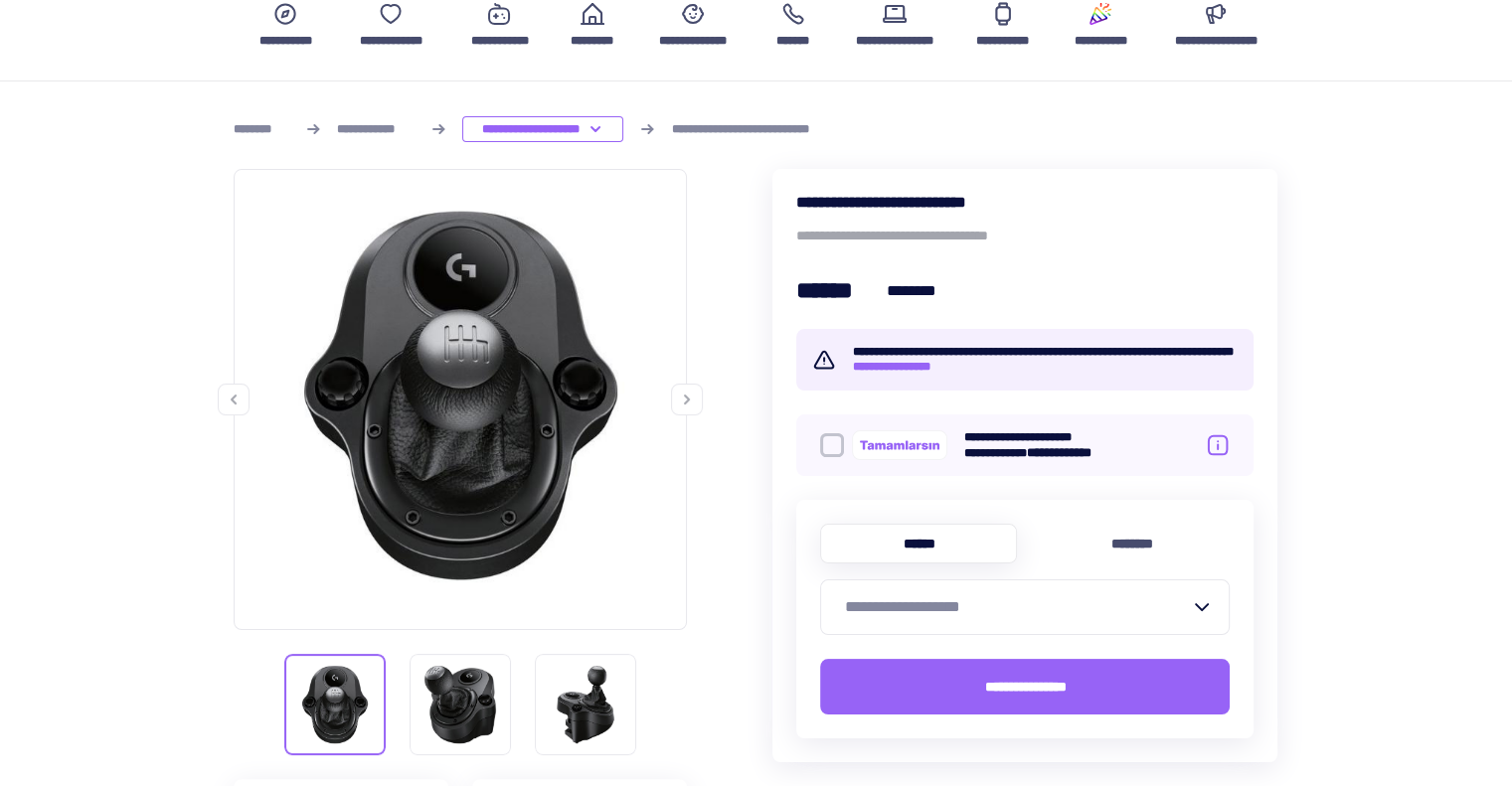 scroll, scrollTop: 596, scrollLeft: 0, axis: vertical 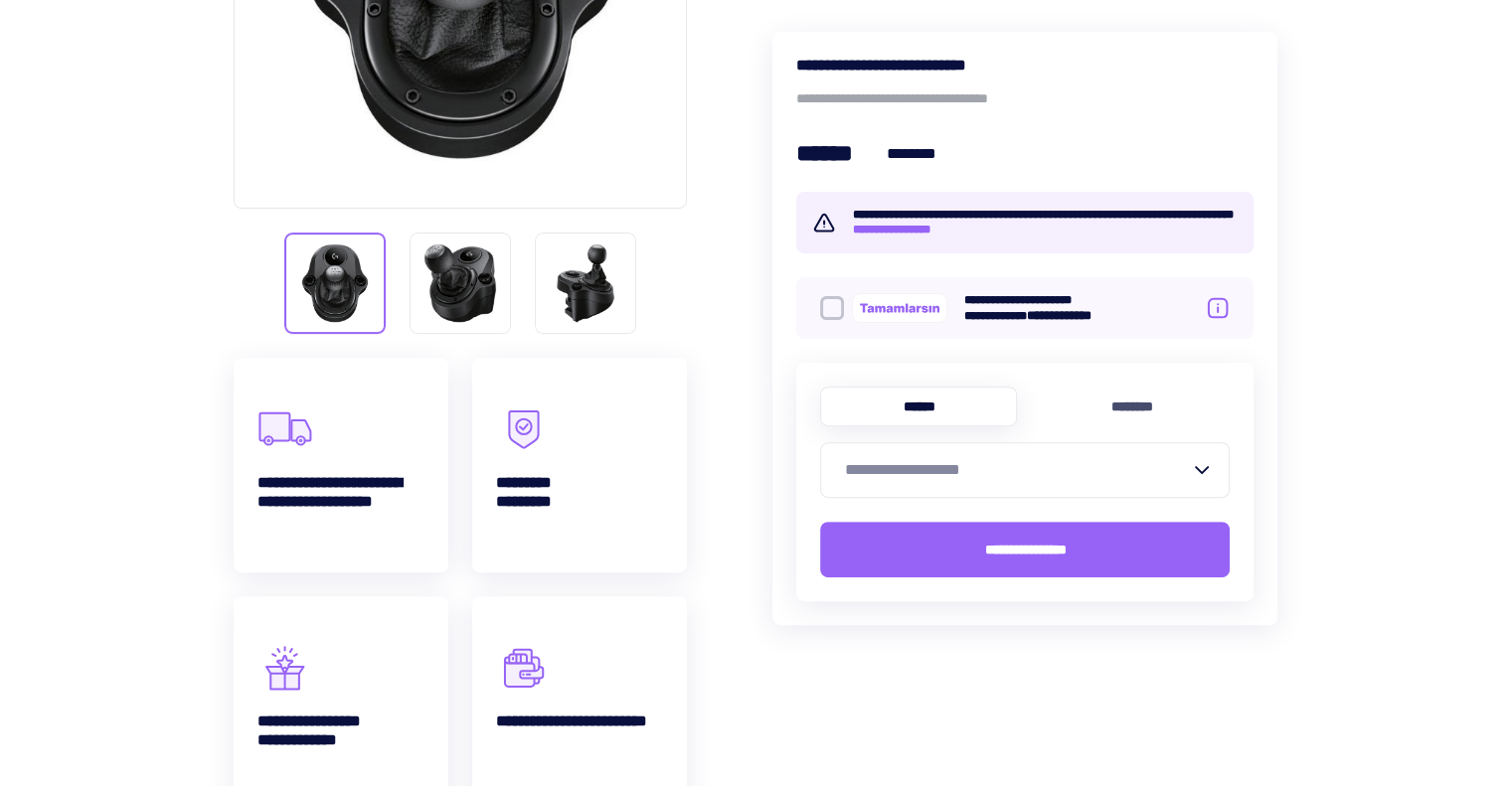 click on "[PHONE]" at bounding box center (1025, 462) 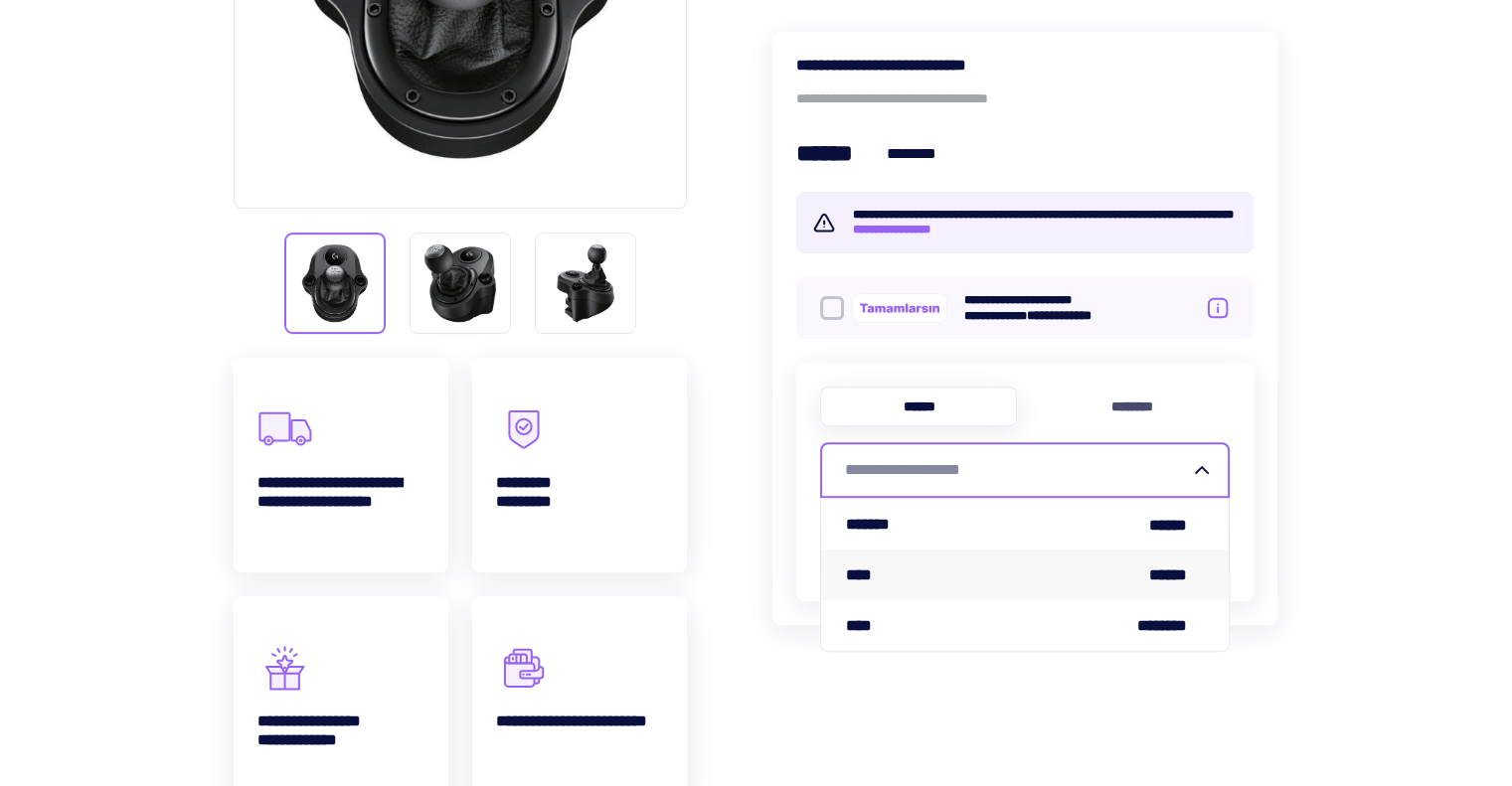 click on "[FIRST] [LAST]" at bounding box center [1025, 574] 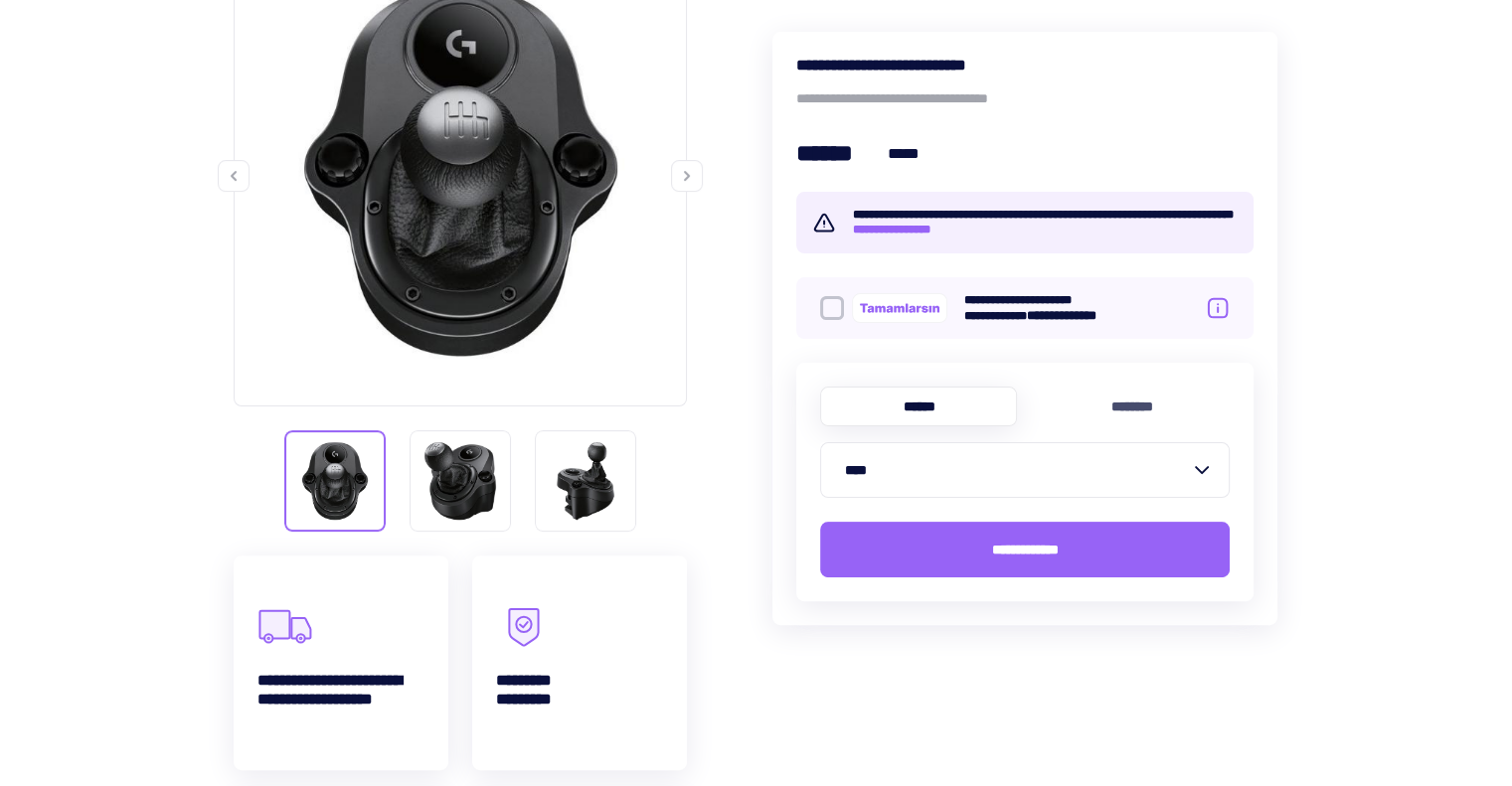 scroll, scrollTop: 397, scrollLeft: 0, axis: vertical 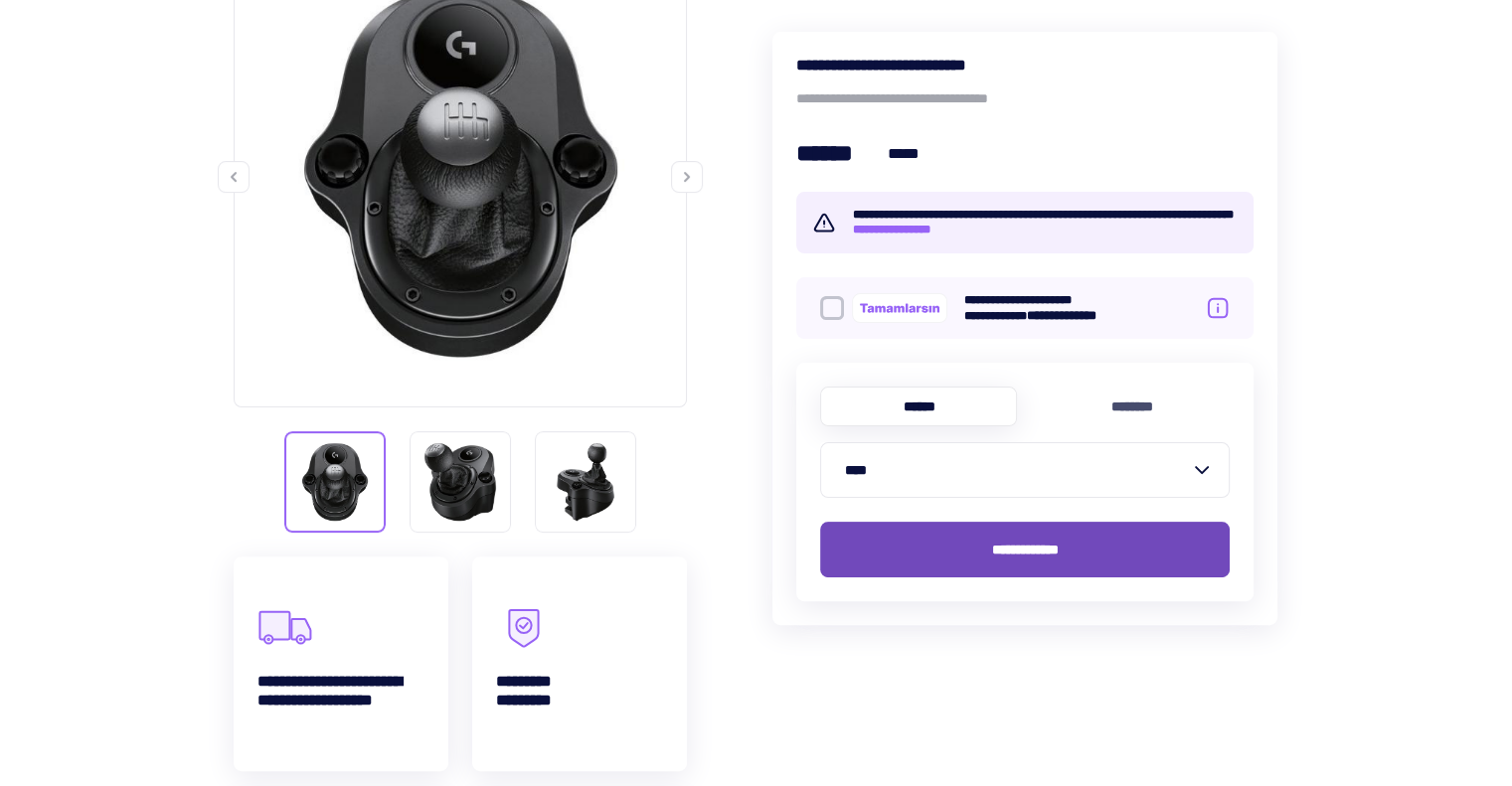 click on "[FIRST] [LAST]" at bounding box center [1025, 550] 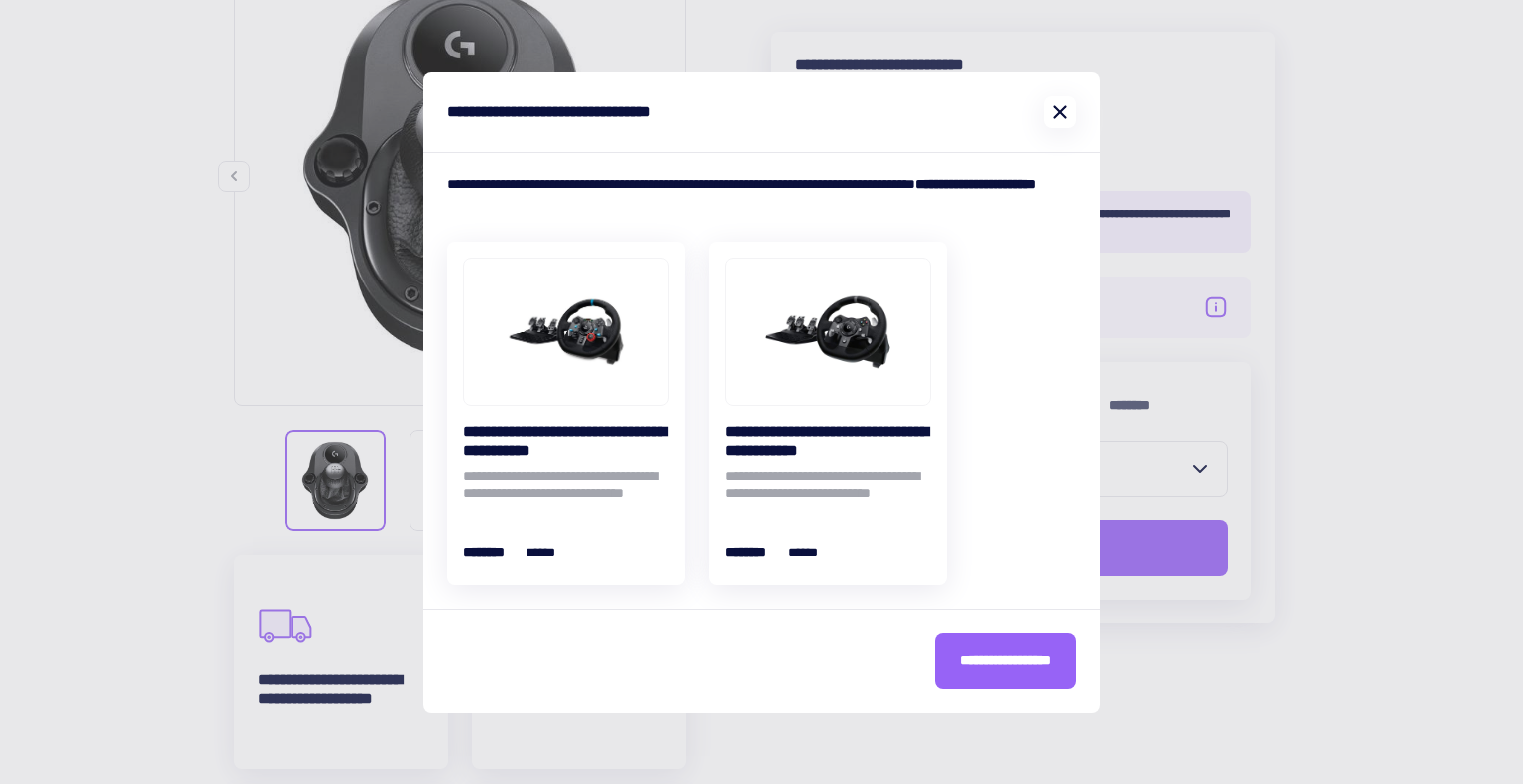 click at bounding box center (1060, 111) 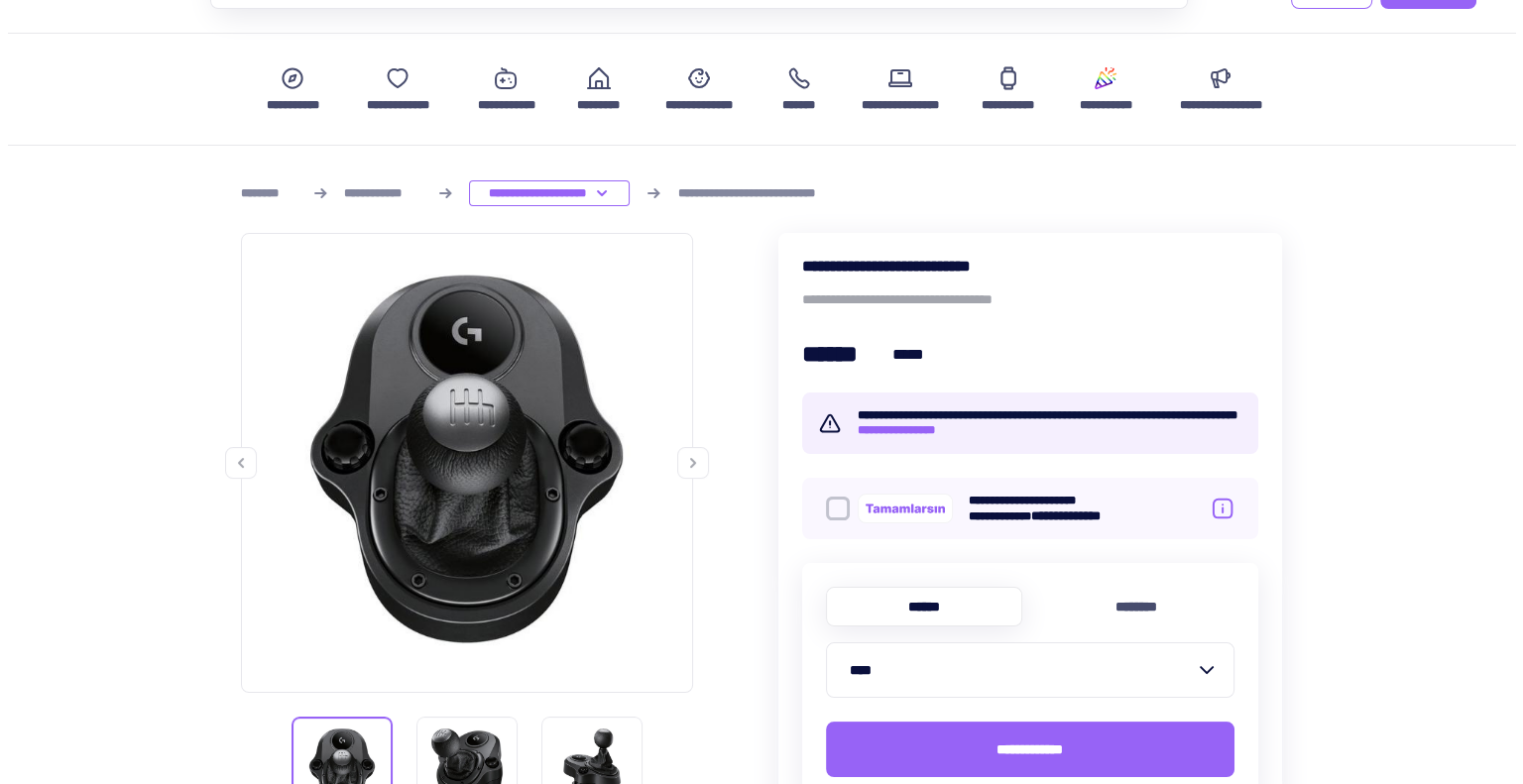scroll, scrollTop: 0, scrollLeft: 0, axis: both 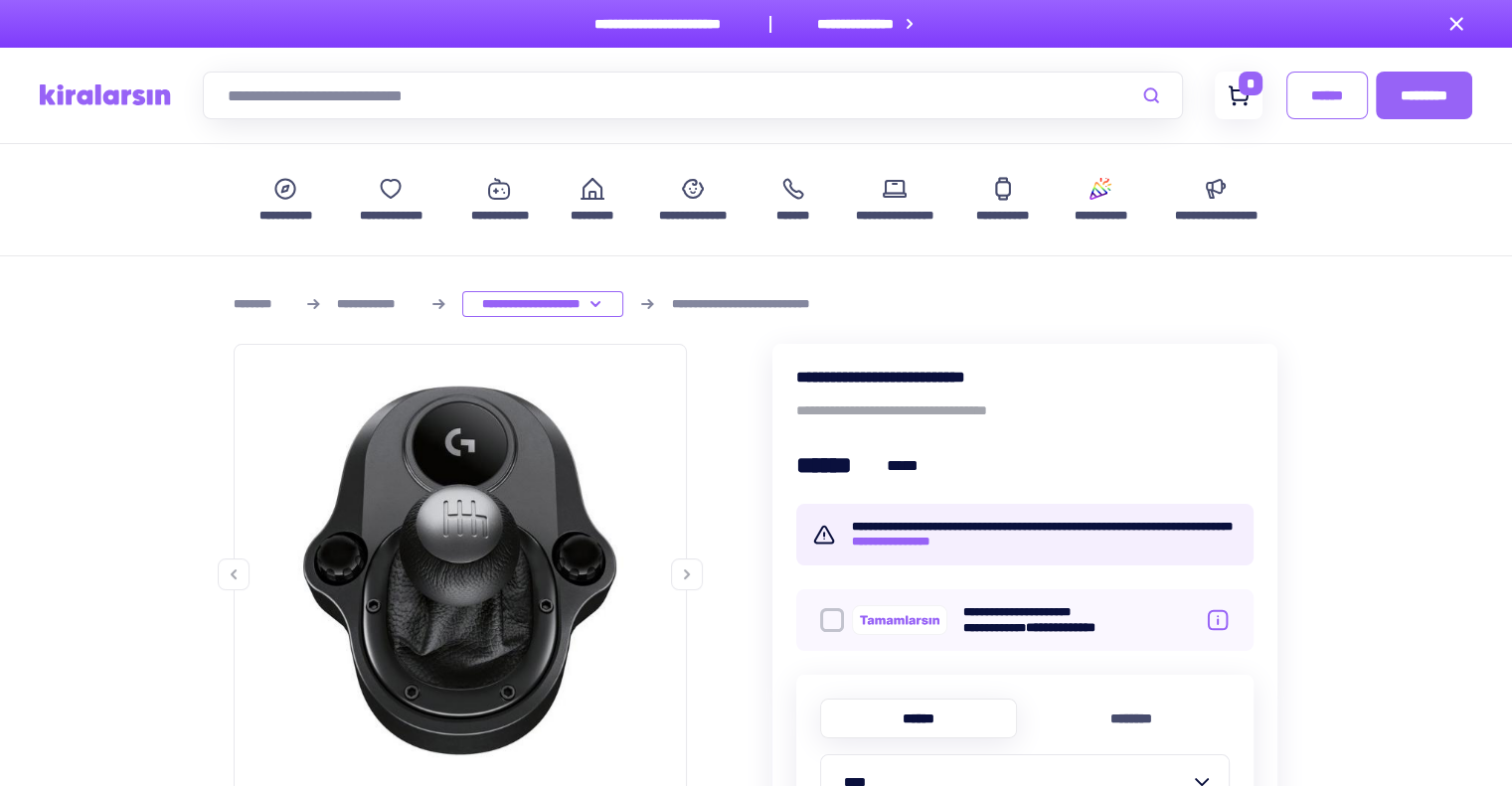 click at bounding box center (1239, 95) 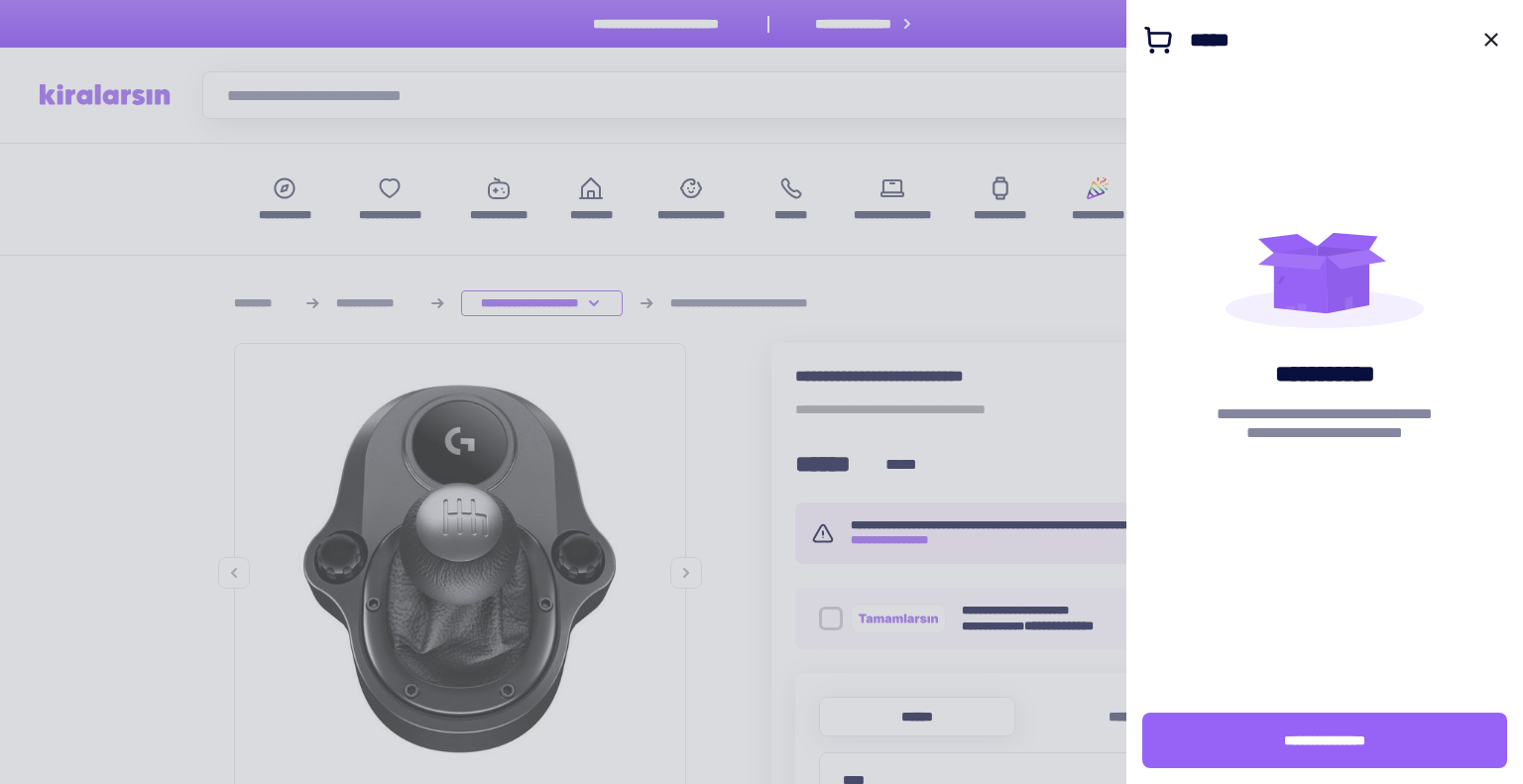 click at bounding box center (762, 392) 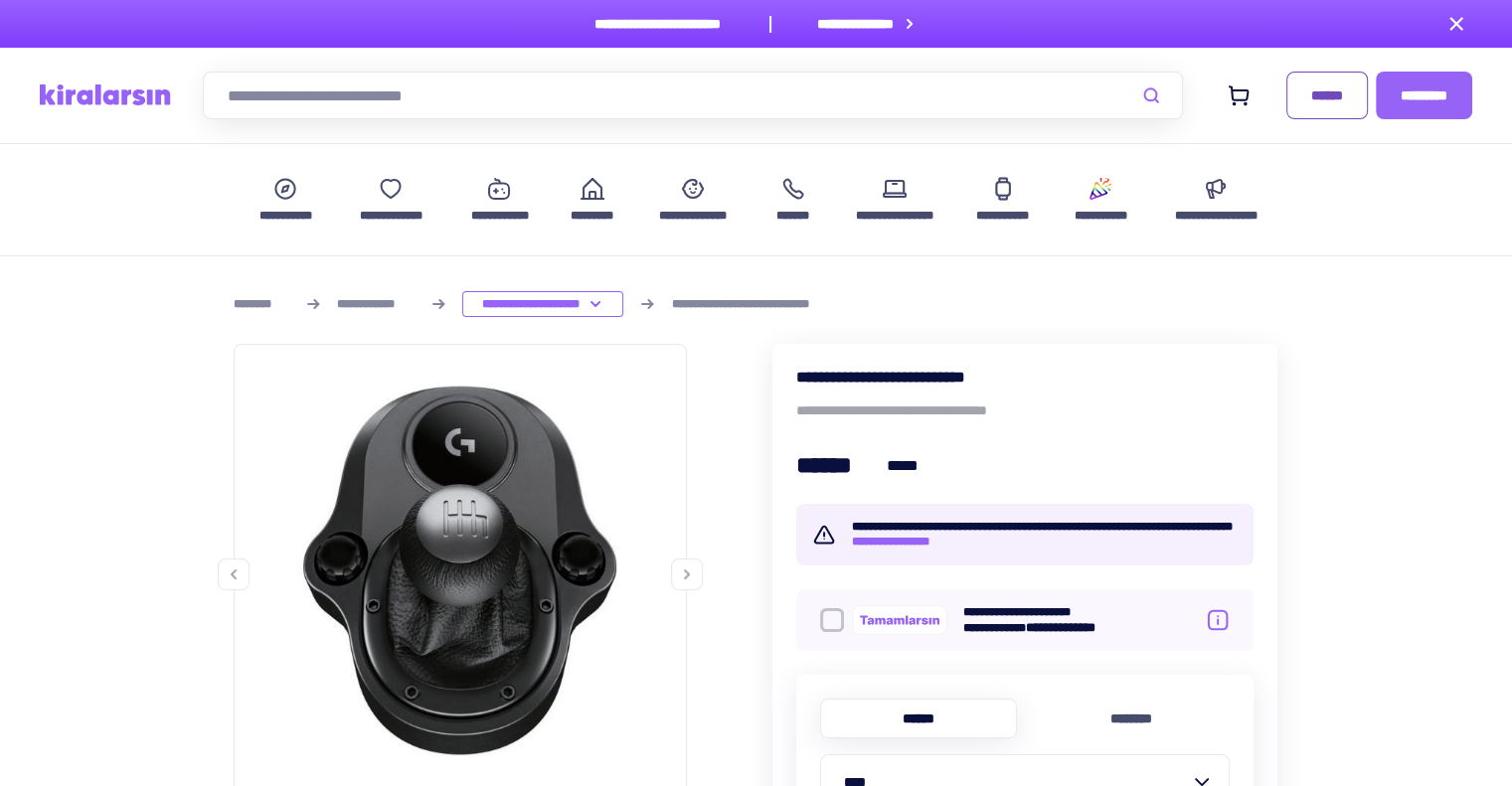 click on "[FIRST] [LAST]" at bounding box center (1327, 95) 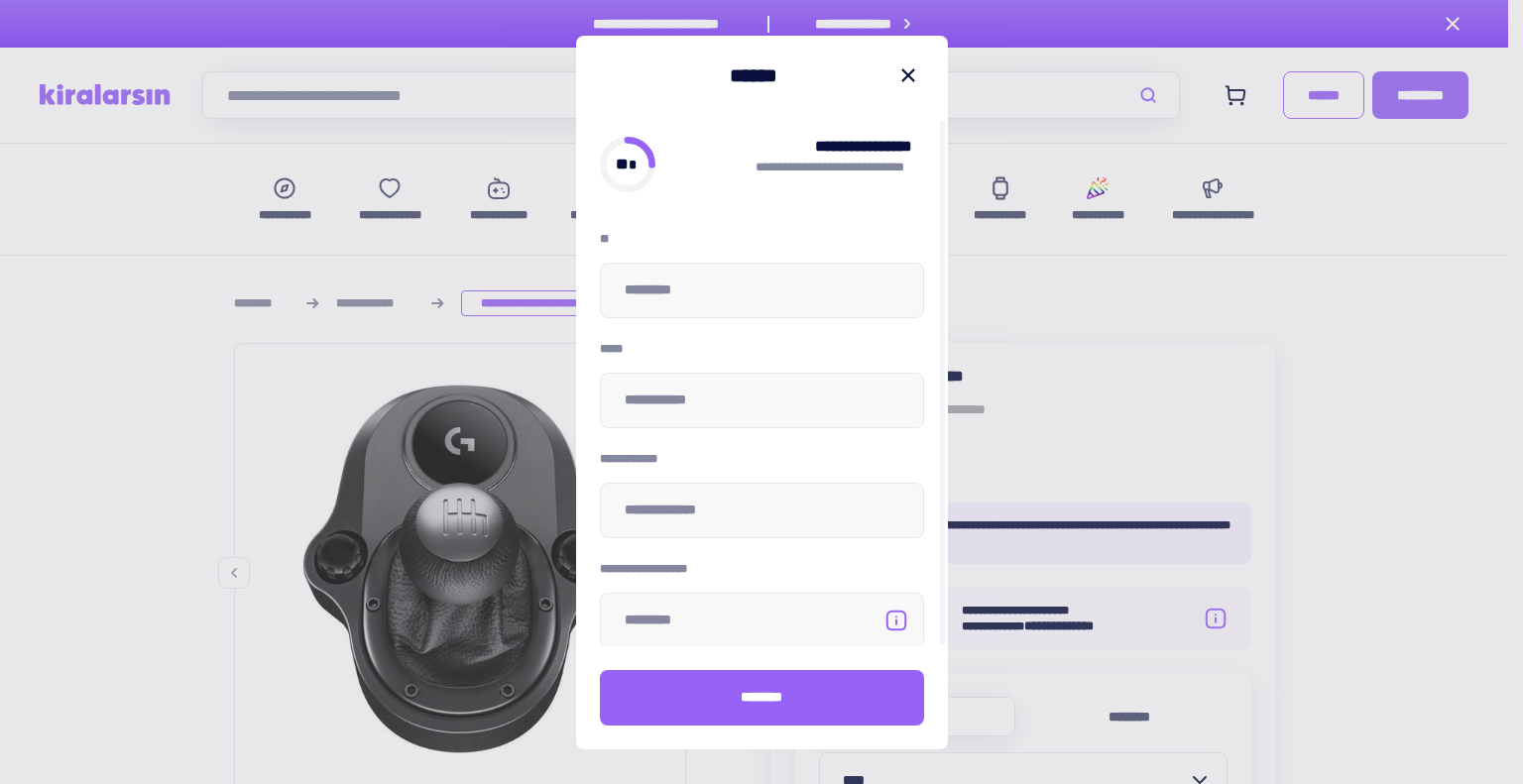 scroll, scrollTop: 4, scrollLeft: 0, axis: vertical 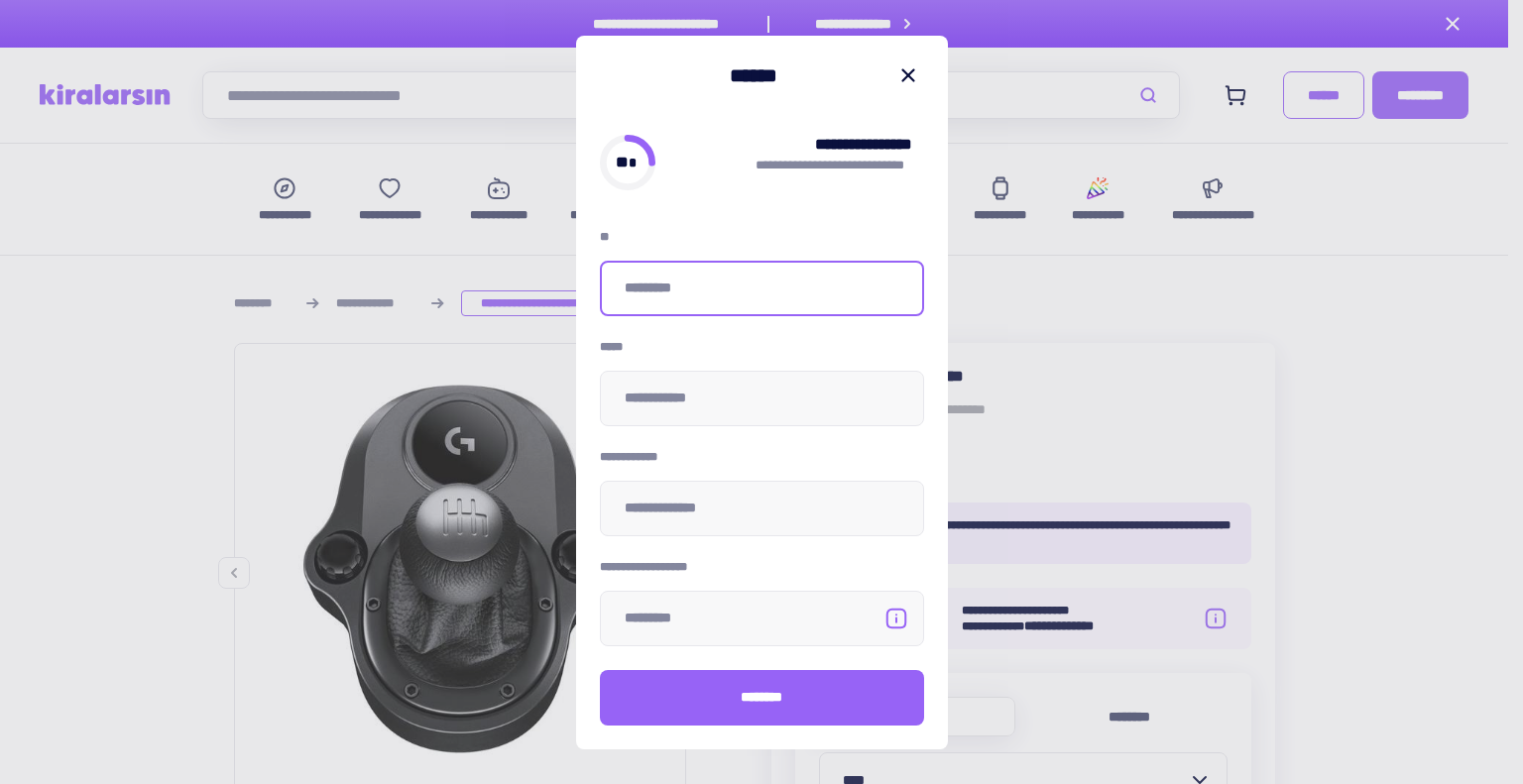 click at bounding box center (762, 288) 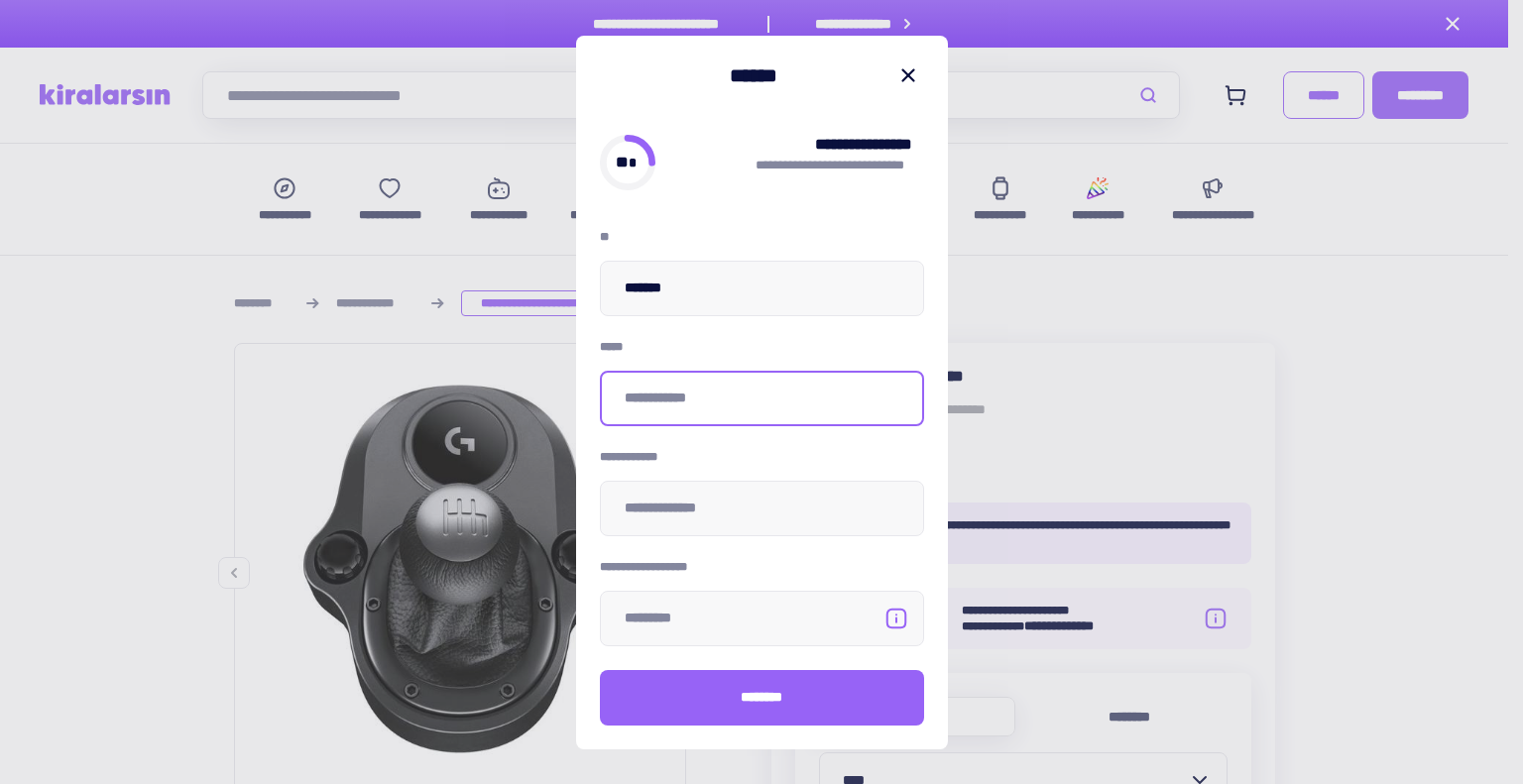 click at bounding box center [762, 398] 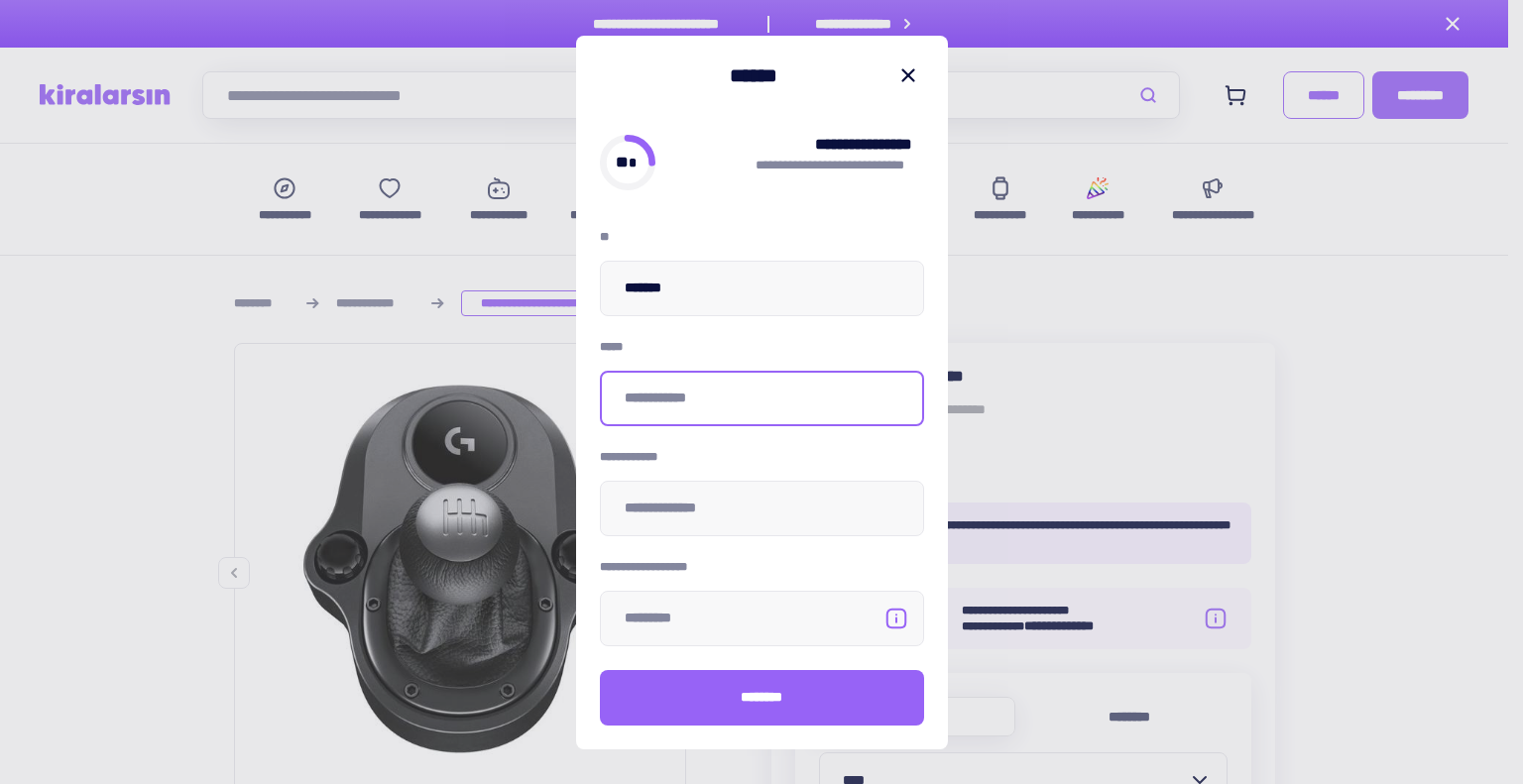 type on "[FIRST]" 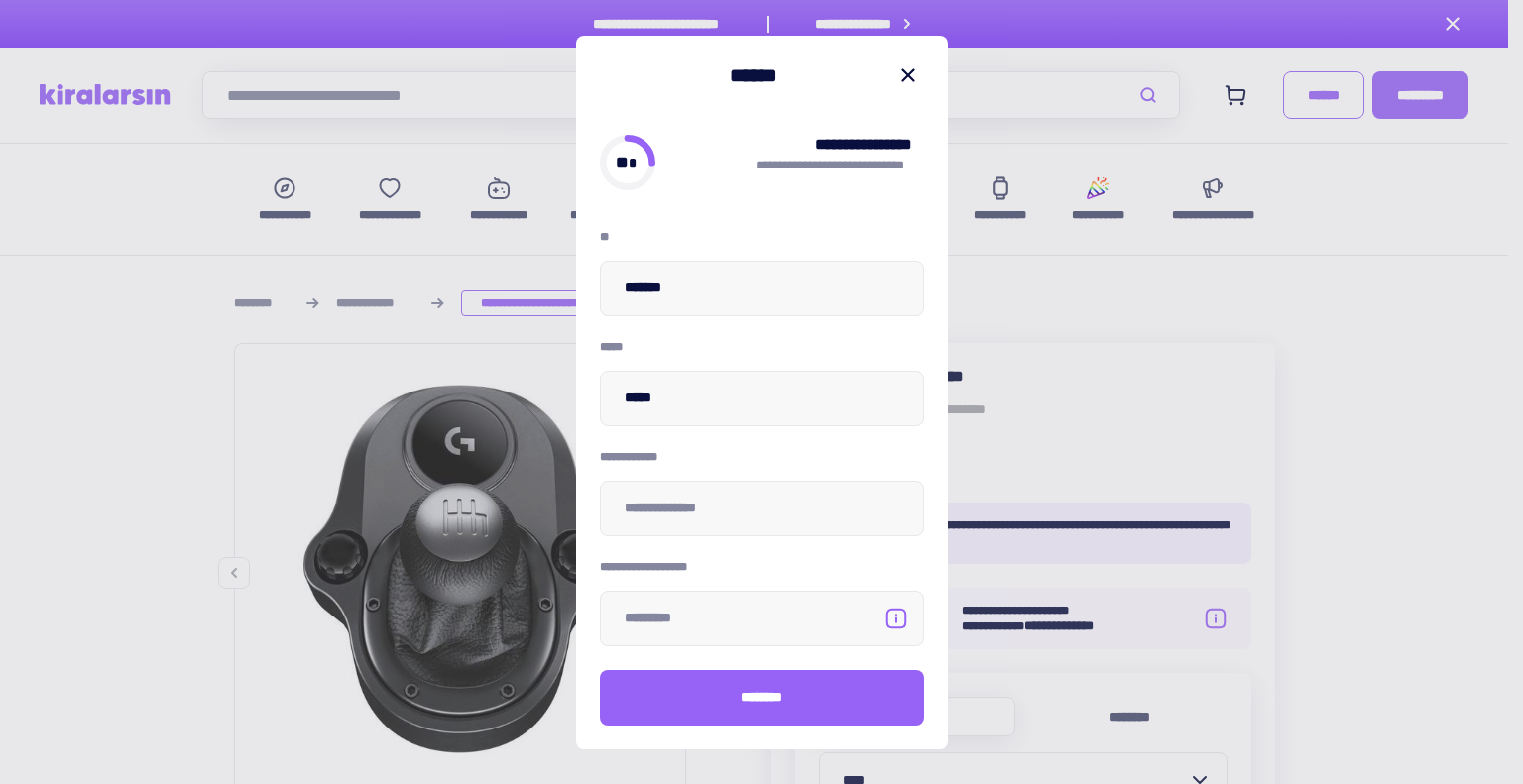 click on "[FIRST] [LAST] [STREET] [CITY], [STATE] [ZIP] [COUNTRY] [PHONE] [EMAIL] [SSN] [CREDIT_CARD] [PASSPORT] [DRIVER_LICENSE] [DOB] [AGE]" at bounding box center [762, 438] 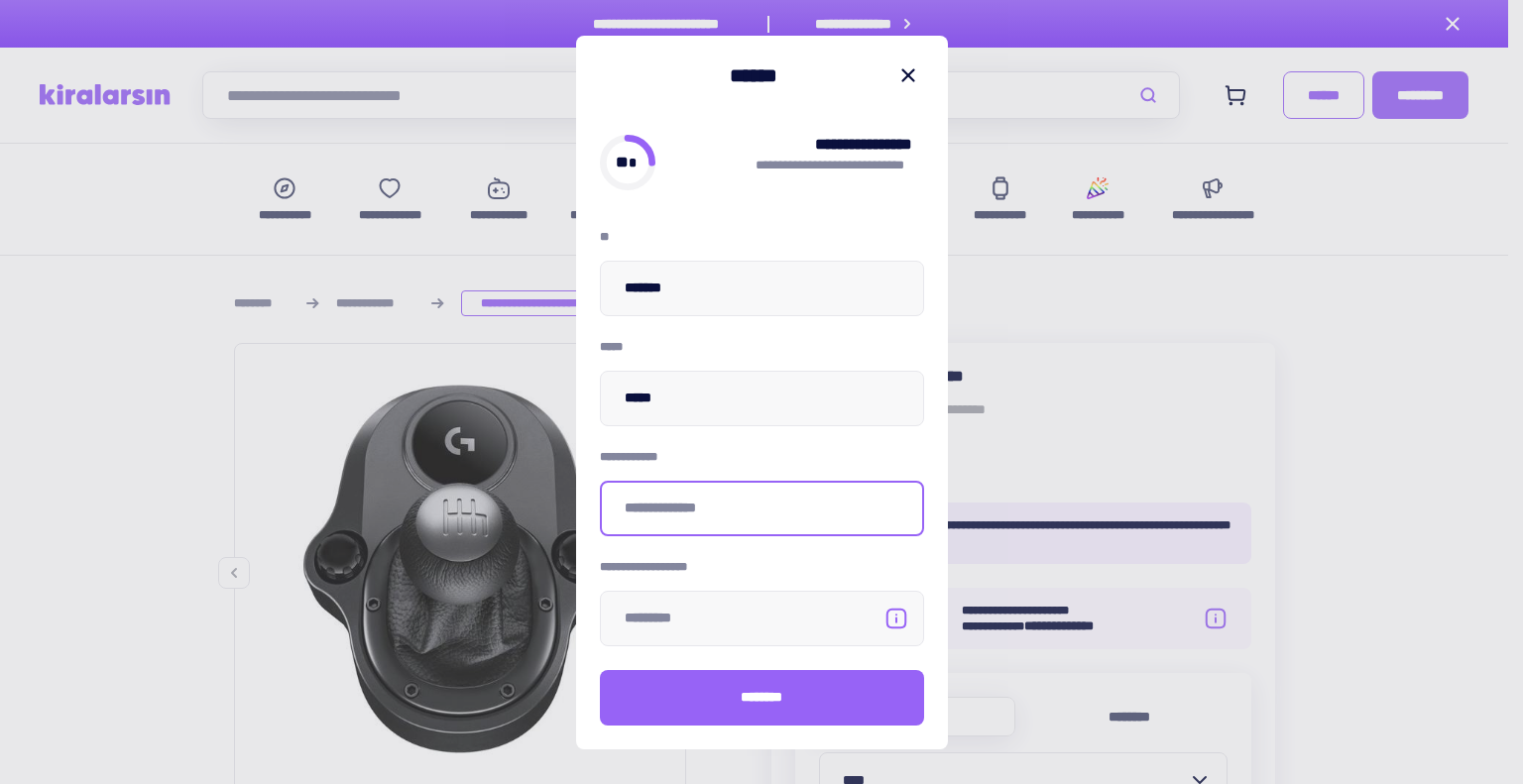 click at bounding box center [762, 508] 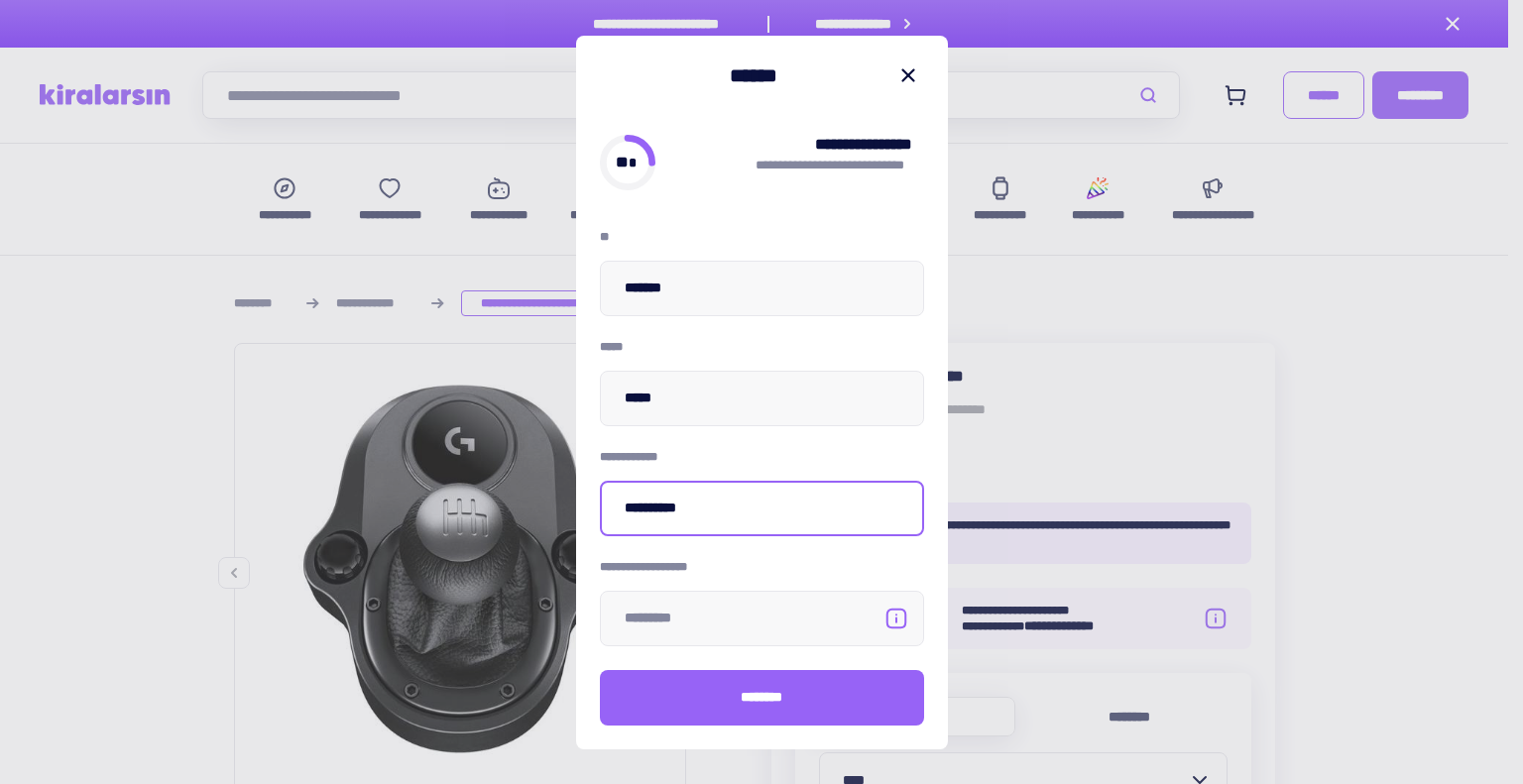 type on "[FIRST] [LAST]" 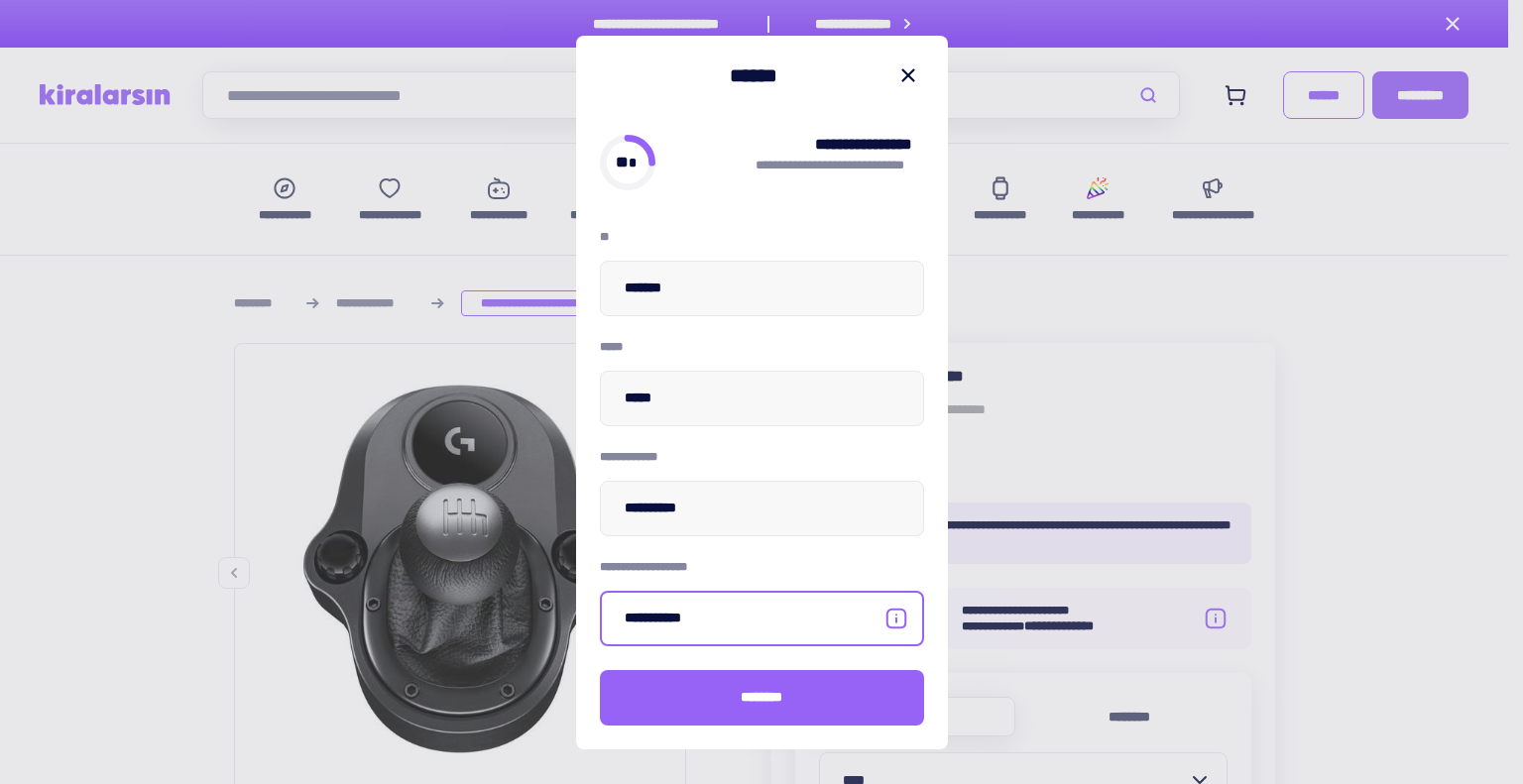type on "[FIRST] [LAST]" 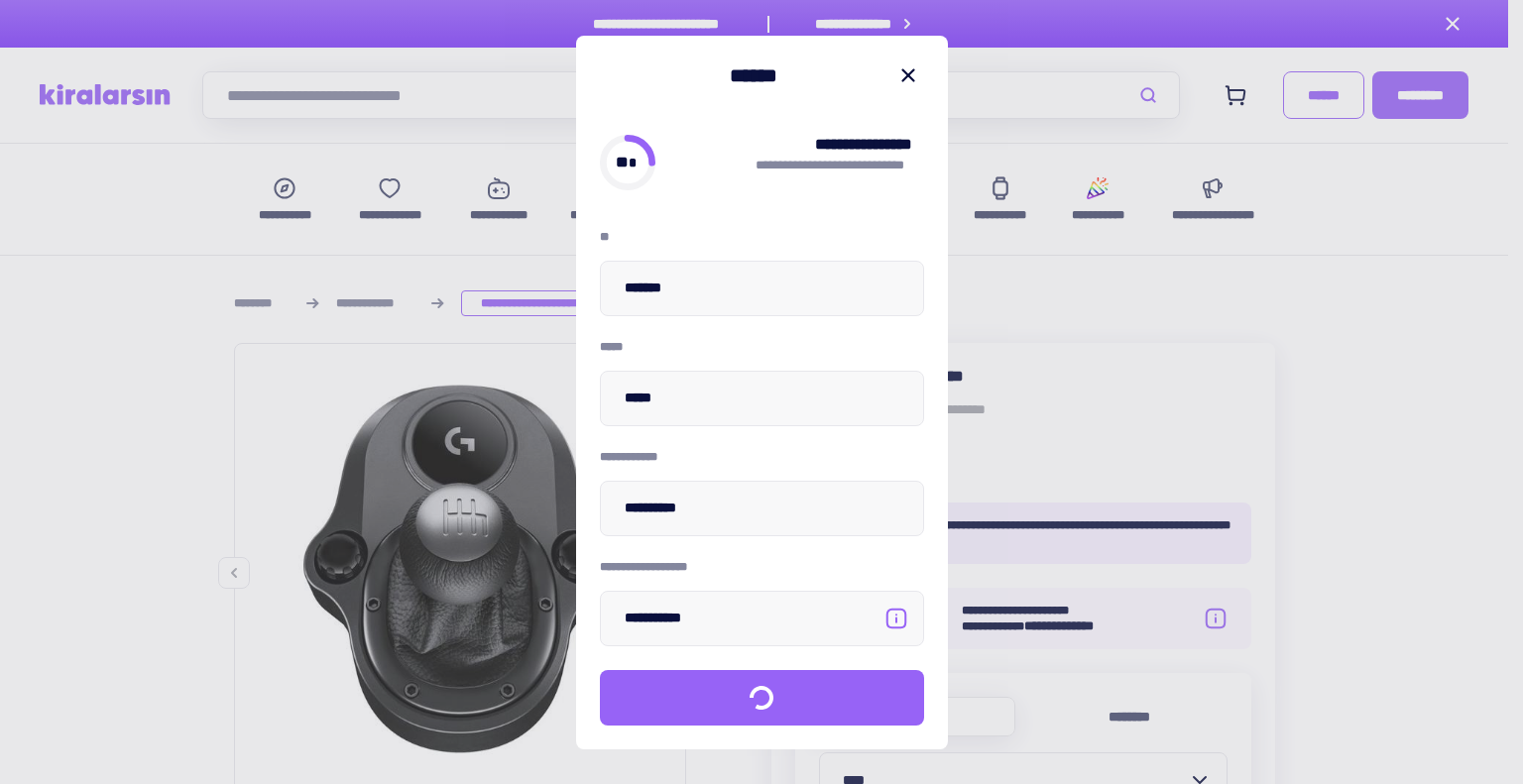 scroll, scrollTop: 0, scrollLeft: 0, axis: both 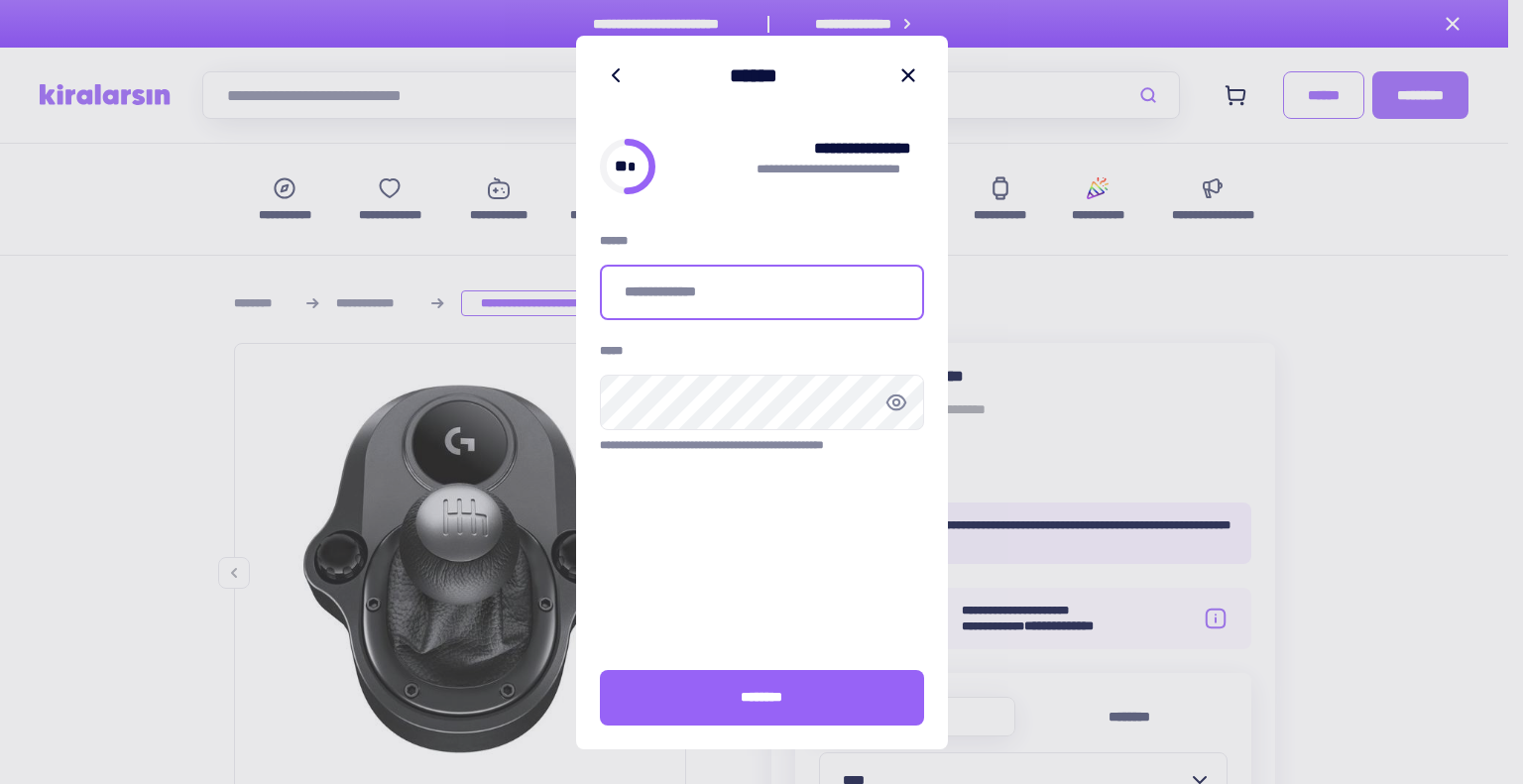click at bounding box center (762, 292) 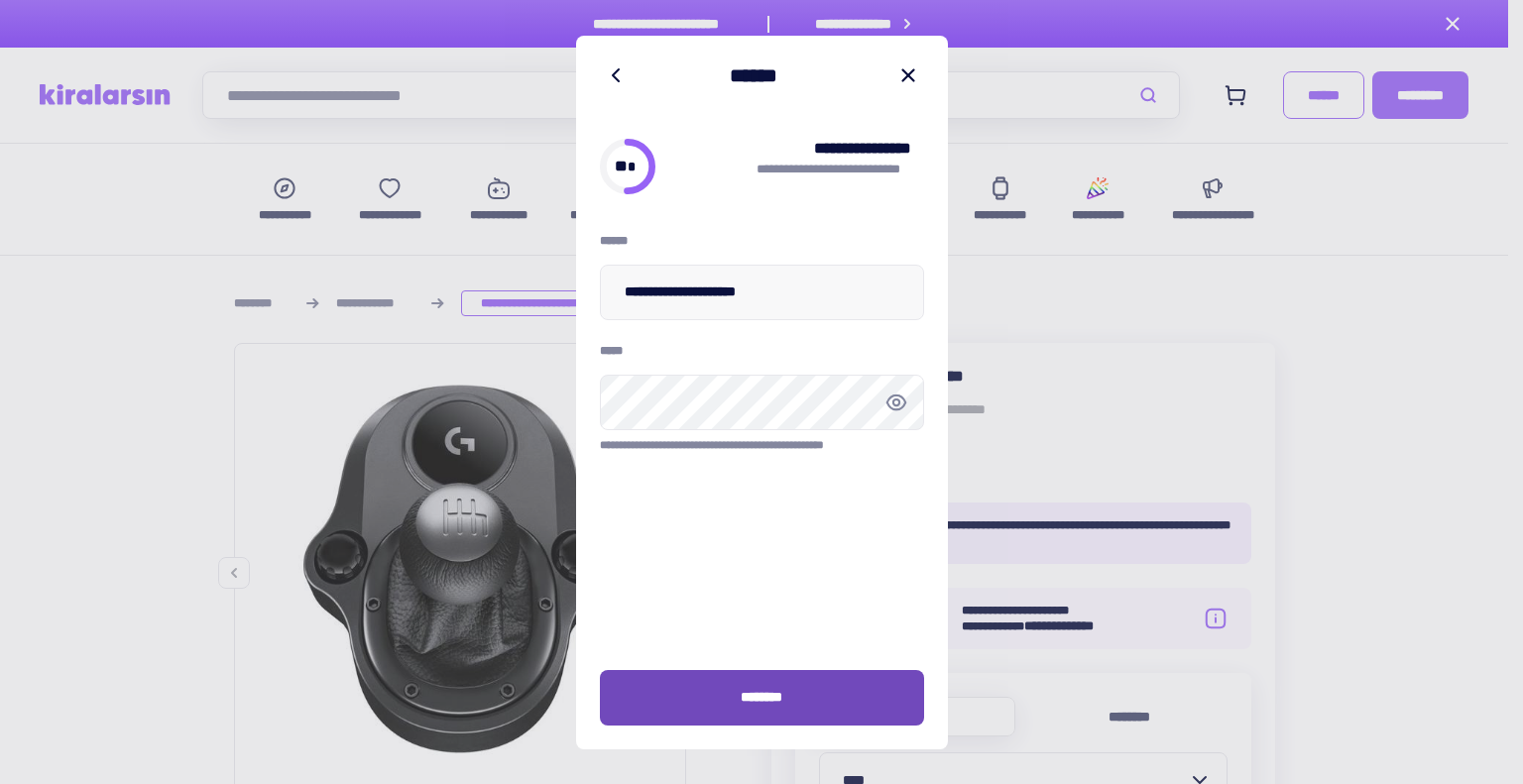 click on "[FIRST] [LAST]" at bounding box center [762, 698] 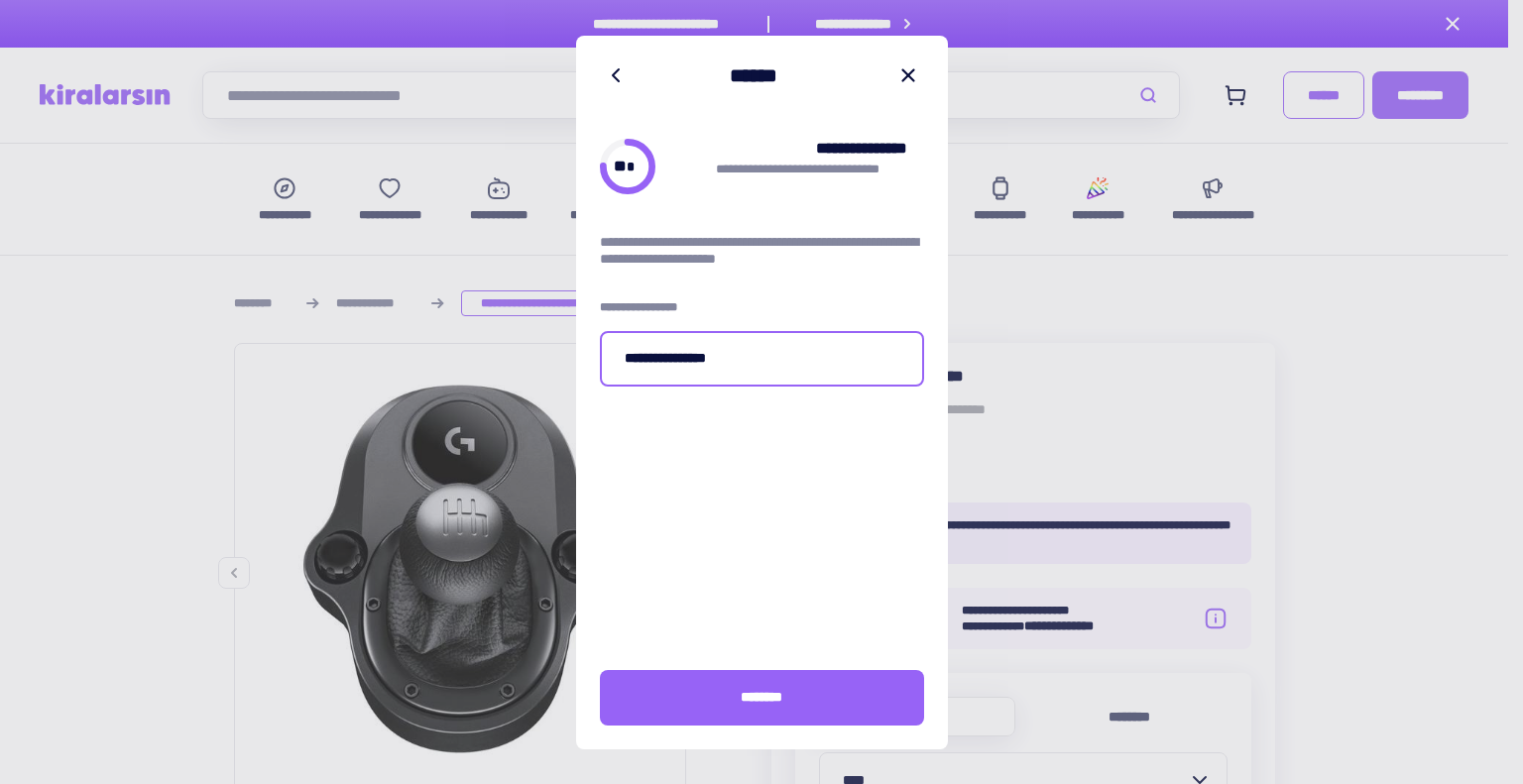 click on "[FIRST] [LAST]" at bounding box center [762, 359] 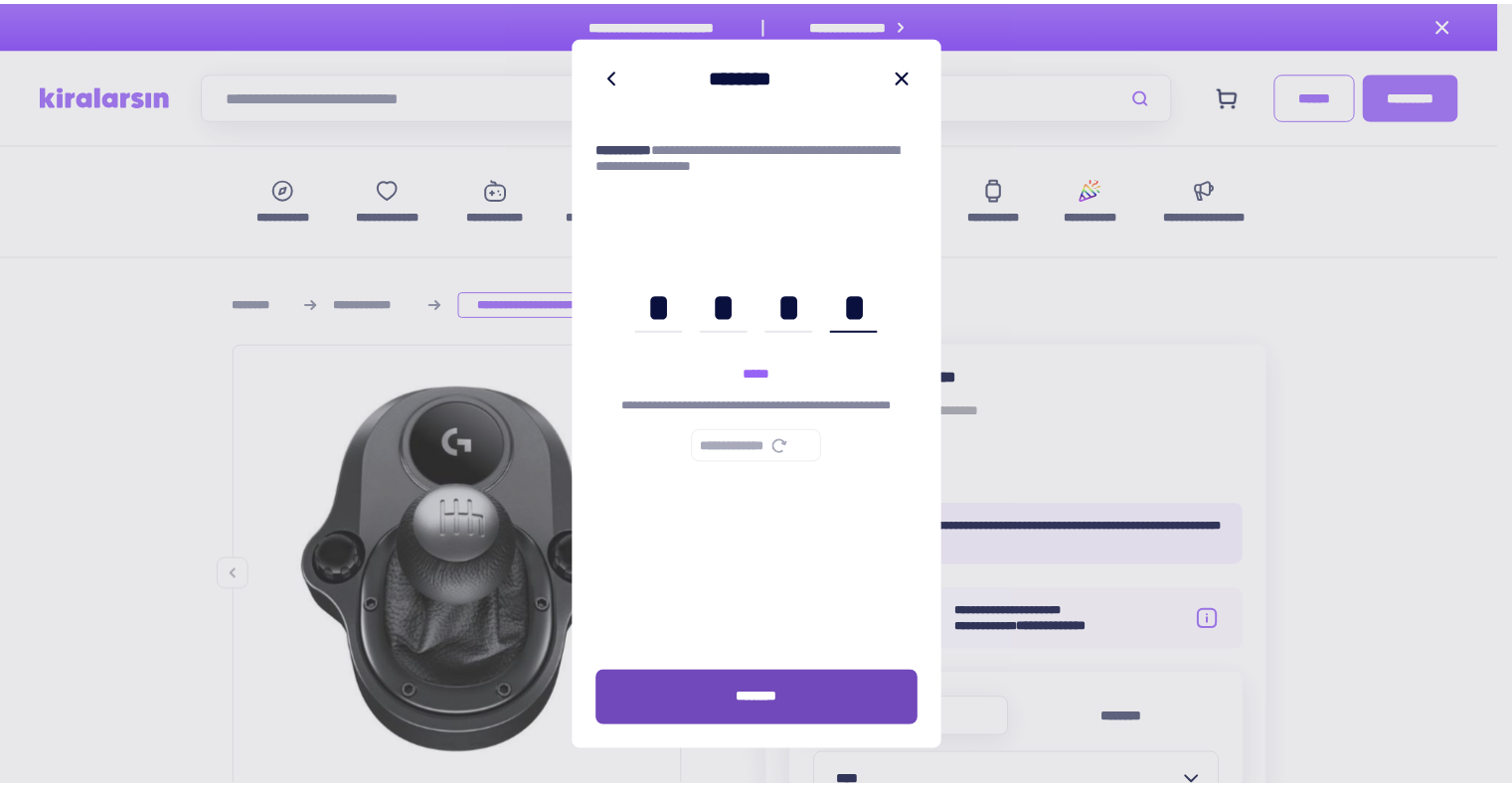 scroll, scrollTop: 0, scrollLeft: 36, axis: horizontal 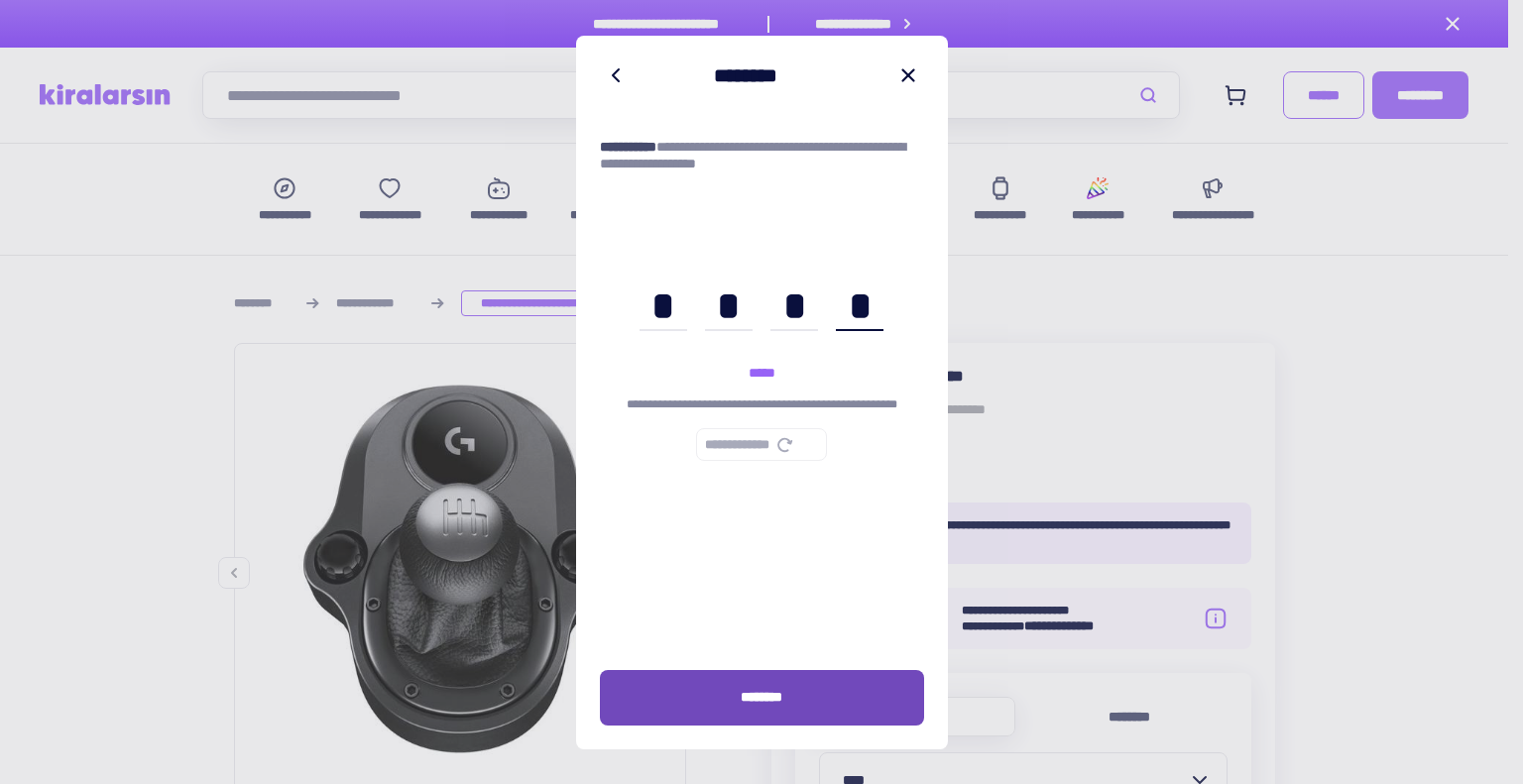 click on "[FIRST] [LAST]" at bounding box center [762, 697] 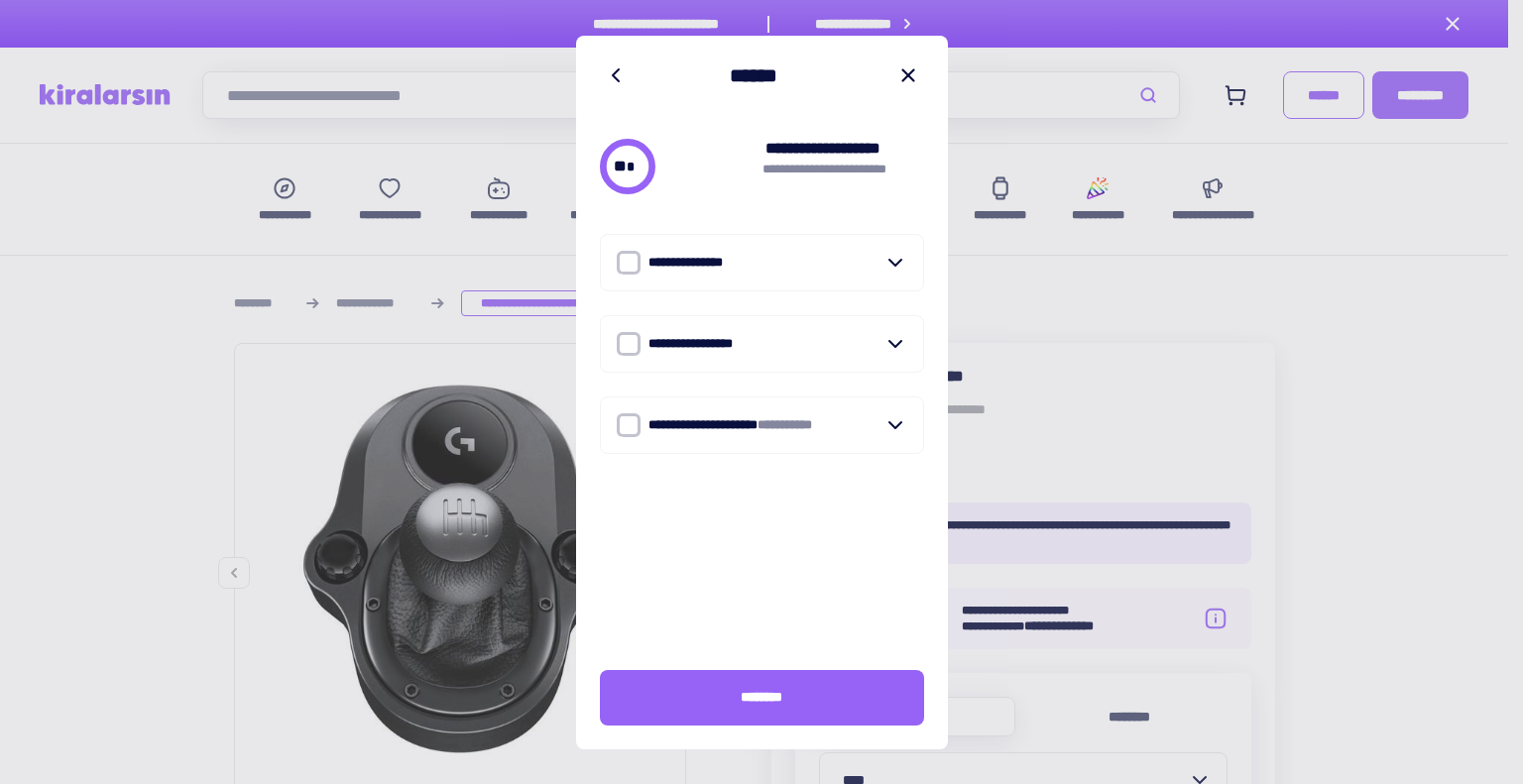 click at bounding box center (629, 263) 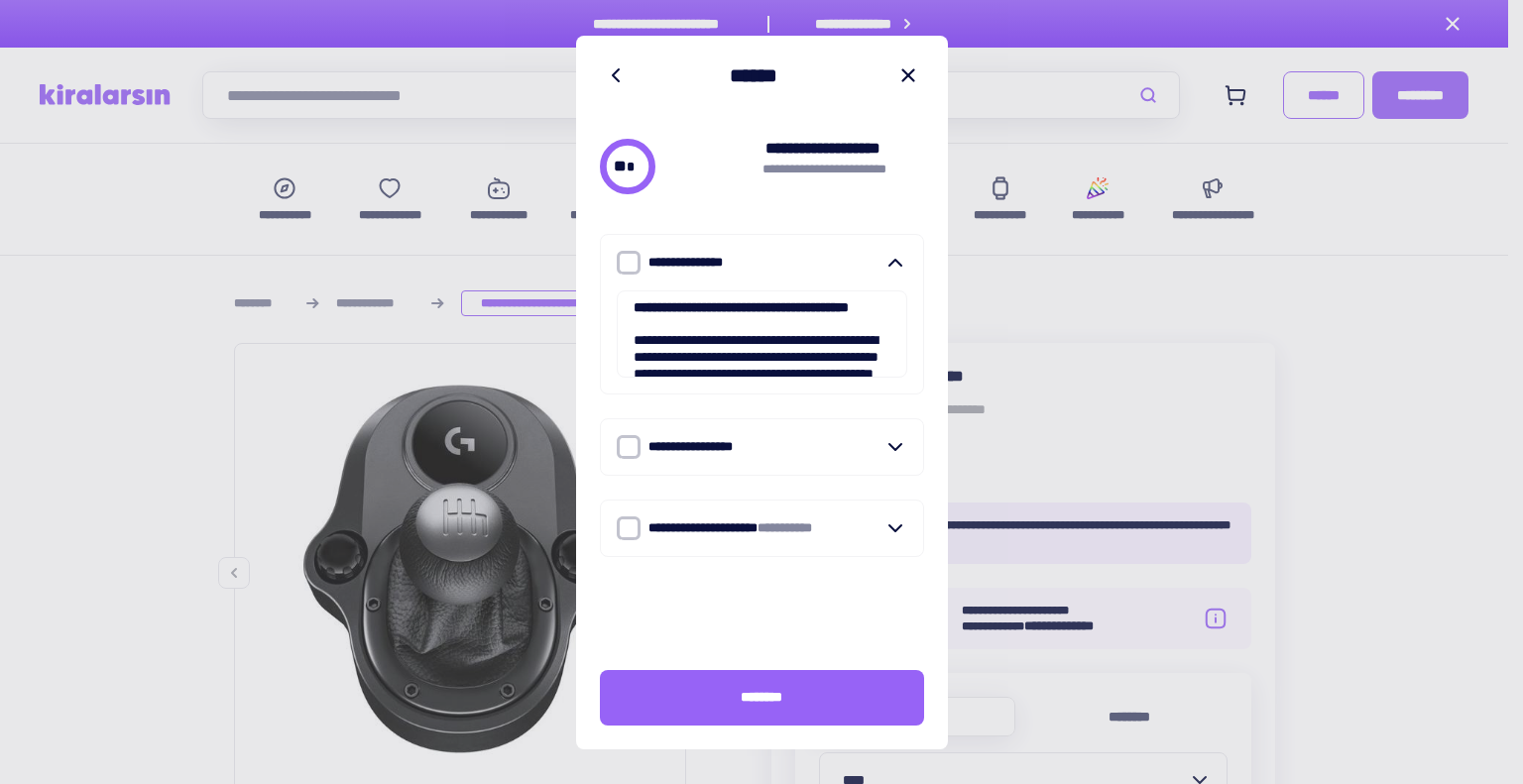 click on "[LAST]" at bounding box center [762, 447] 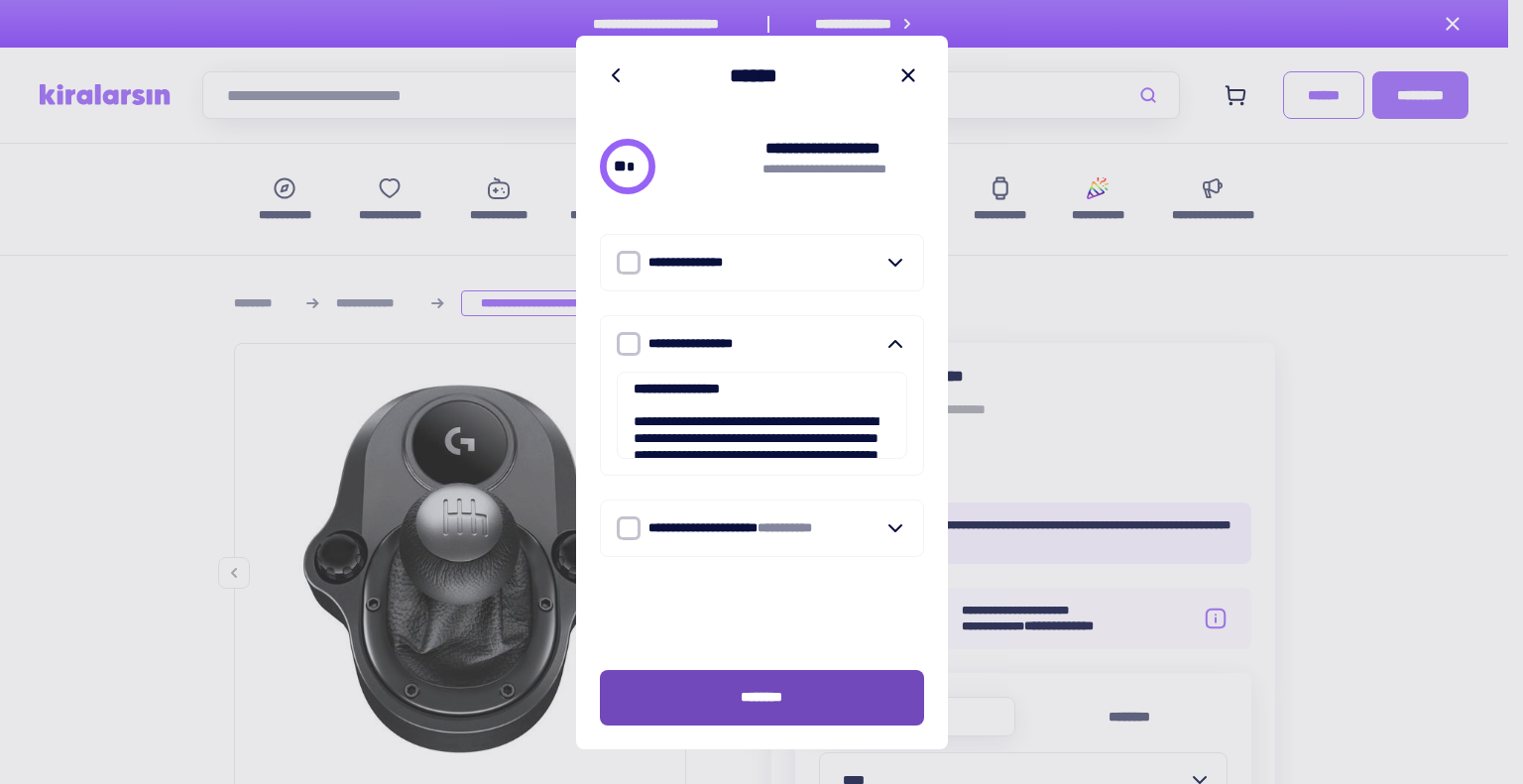 click on "[FIRST] [LAST]" at bounding box center [762, 698] 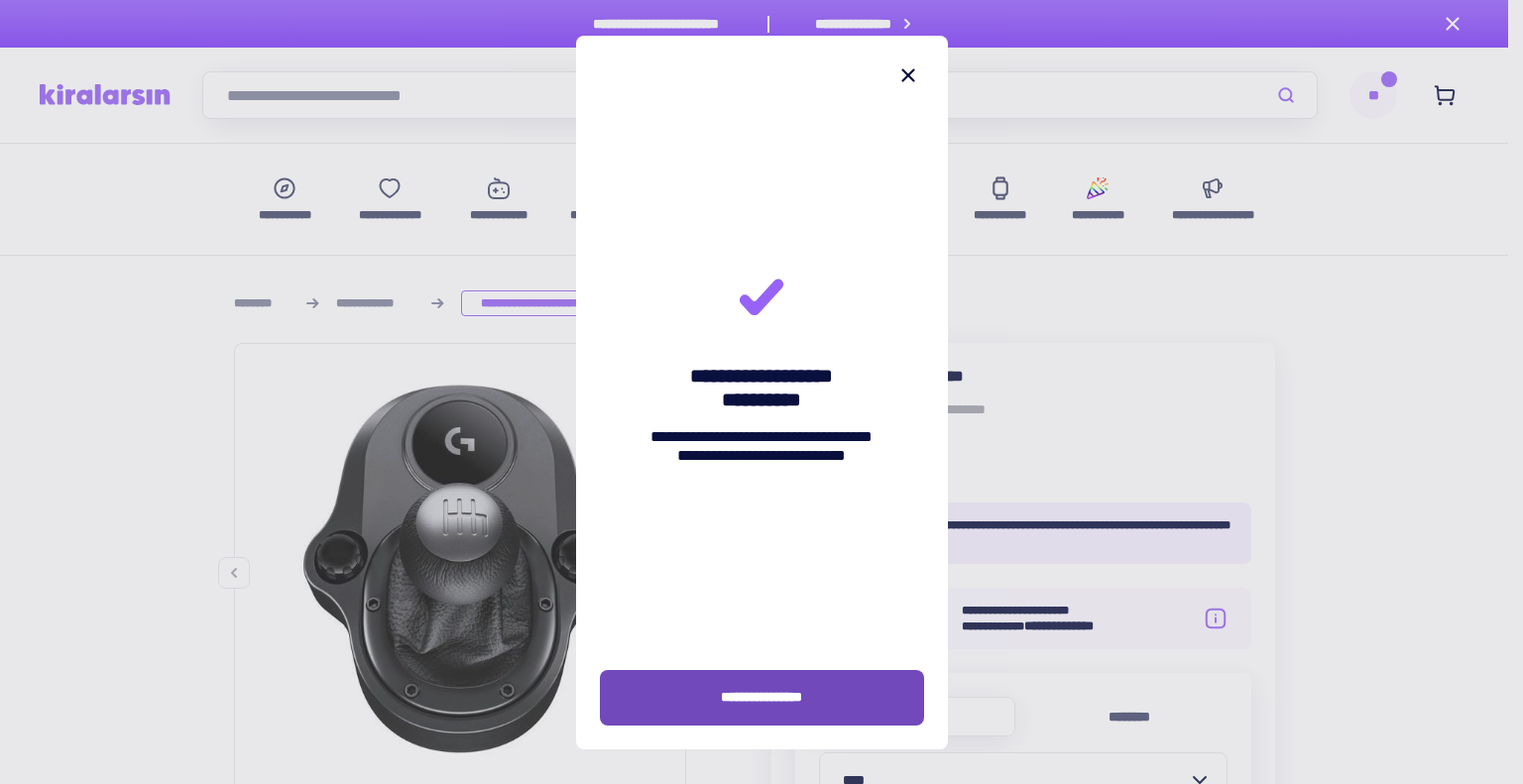 click on "[FIRST] [LAST]" at bounding box center [762, 697] 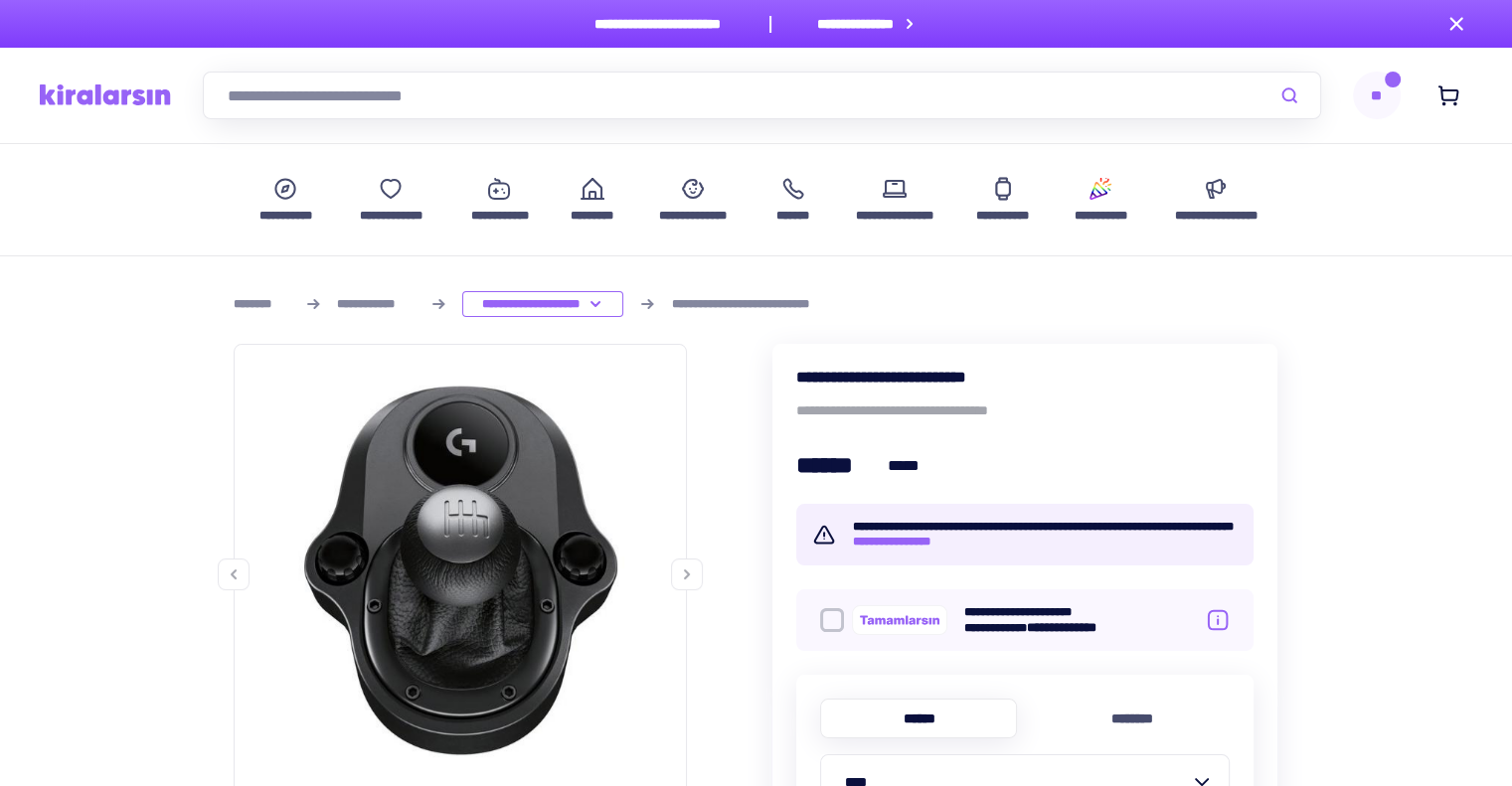 click on "[FIRST] [LAST] [STREET] [CITY], [STATE] [ZIP] [COUNTRY] [PHONE] [EMAIL] [SSN] [CREDIT_CARD] [PASSPORT] [DRIVER_LICENSE] [DOB] [AGE]" at bounding box center (756, 200) 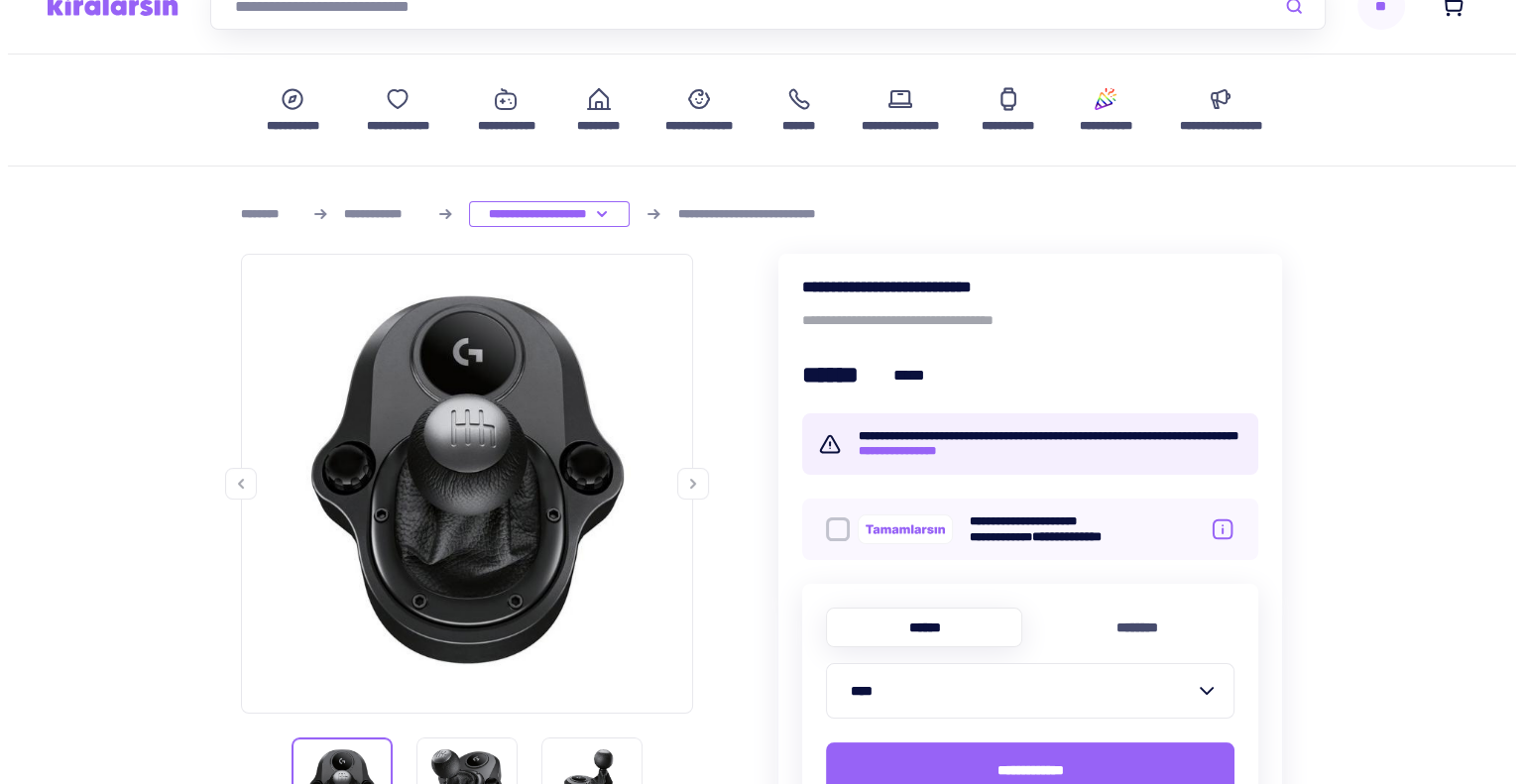 scroll, scrollTop: 198, scrollLeft: 0, axis: vertical 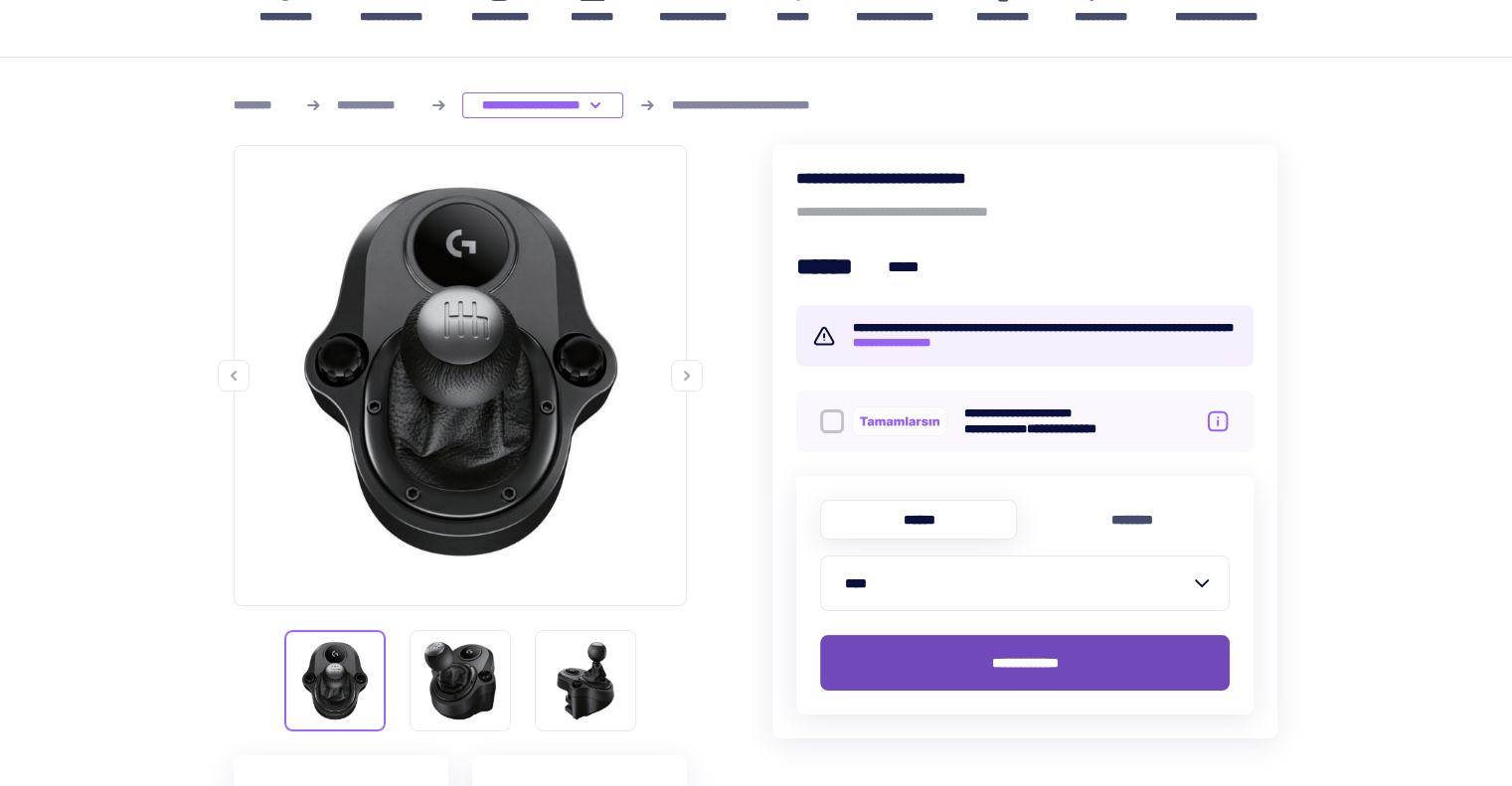 click on "[FIRST] [LAST]" at bounding box center [1025, 663] 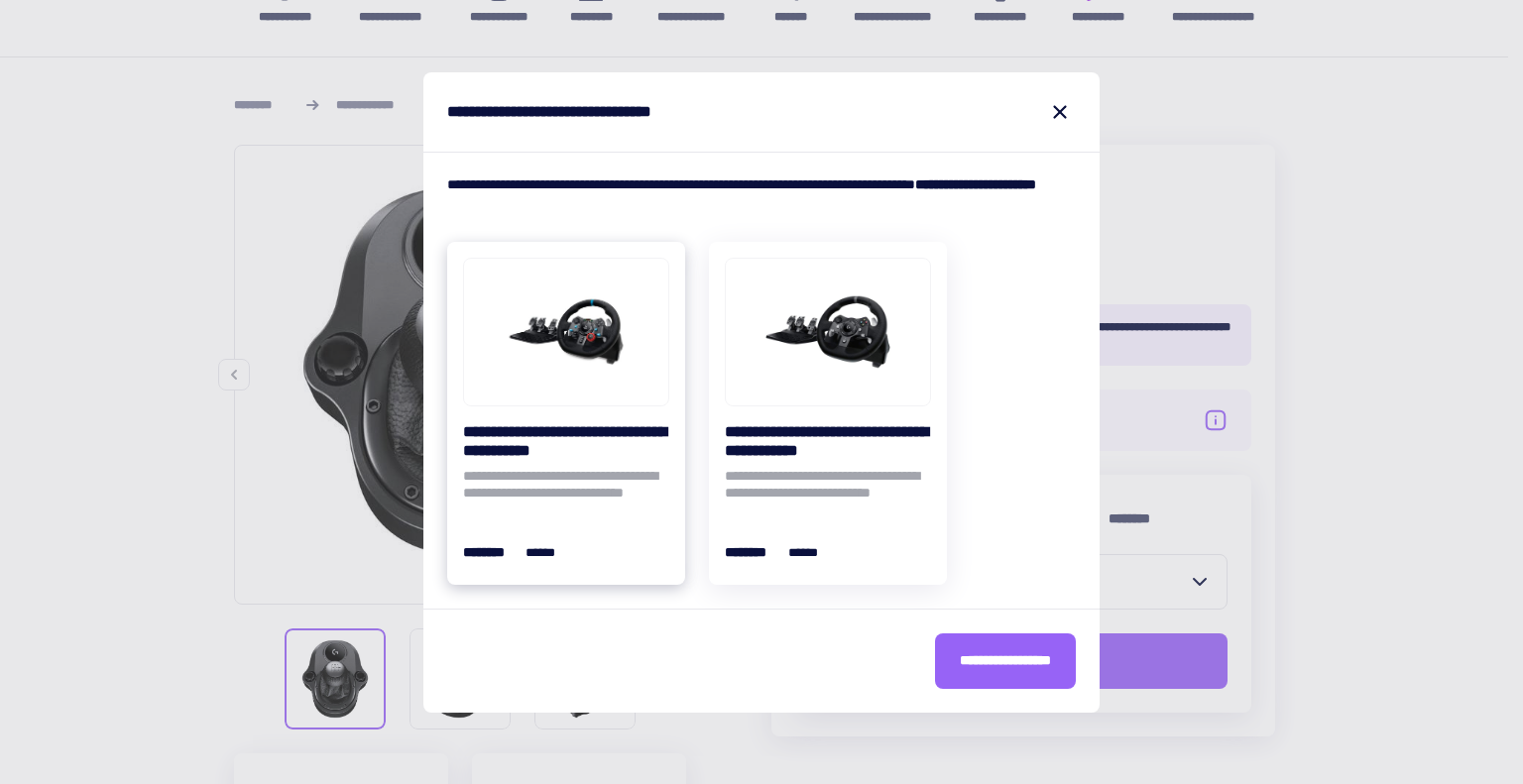click at bounding box center (566, 332) 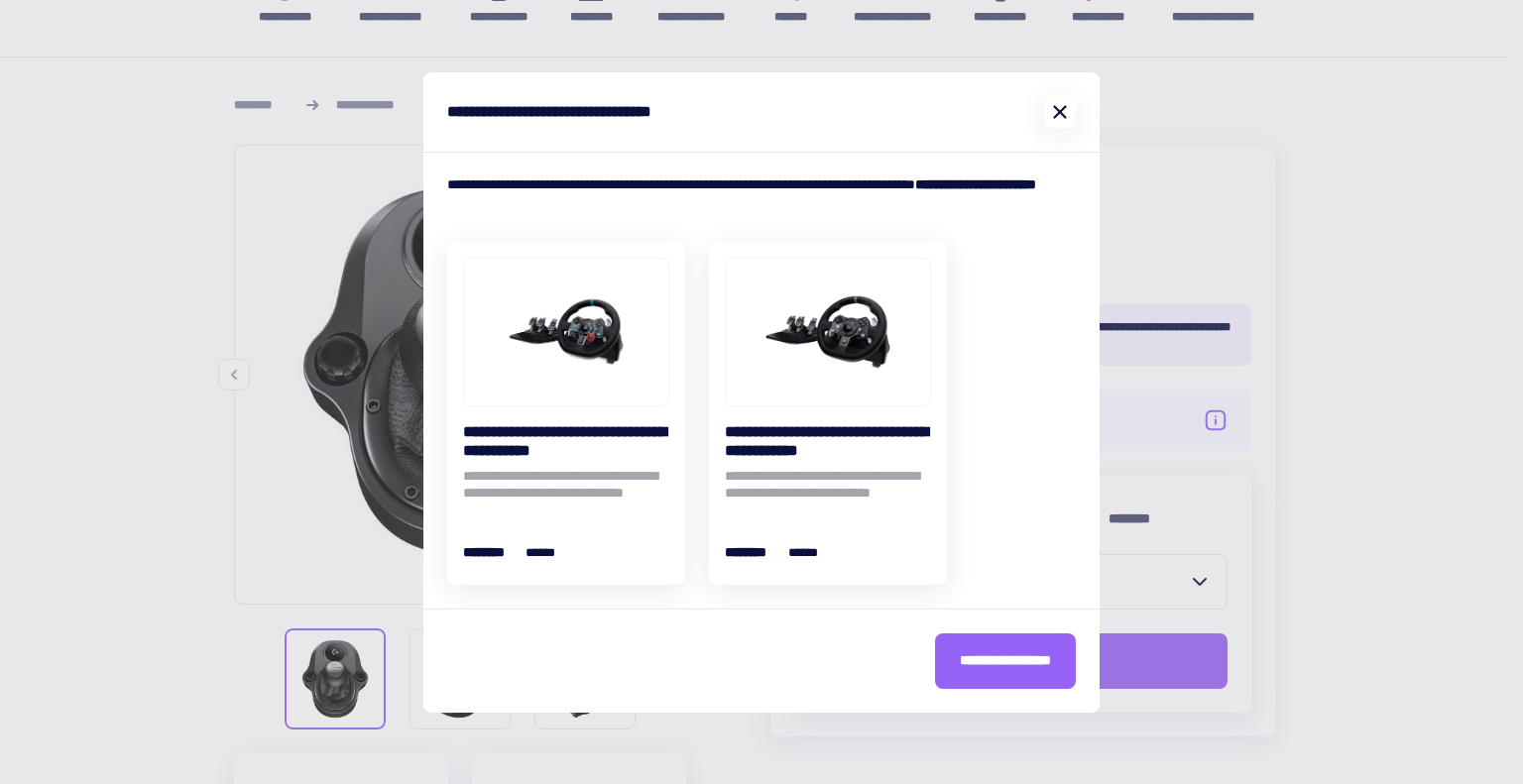 click at bounding box center [1060, 111] 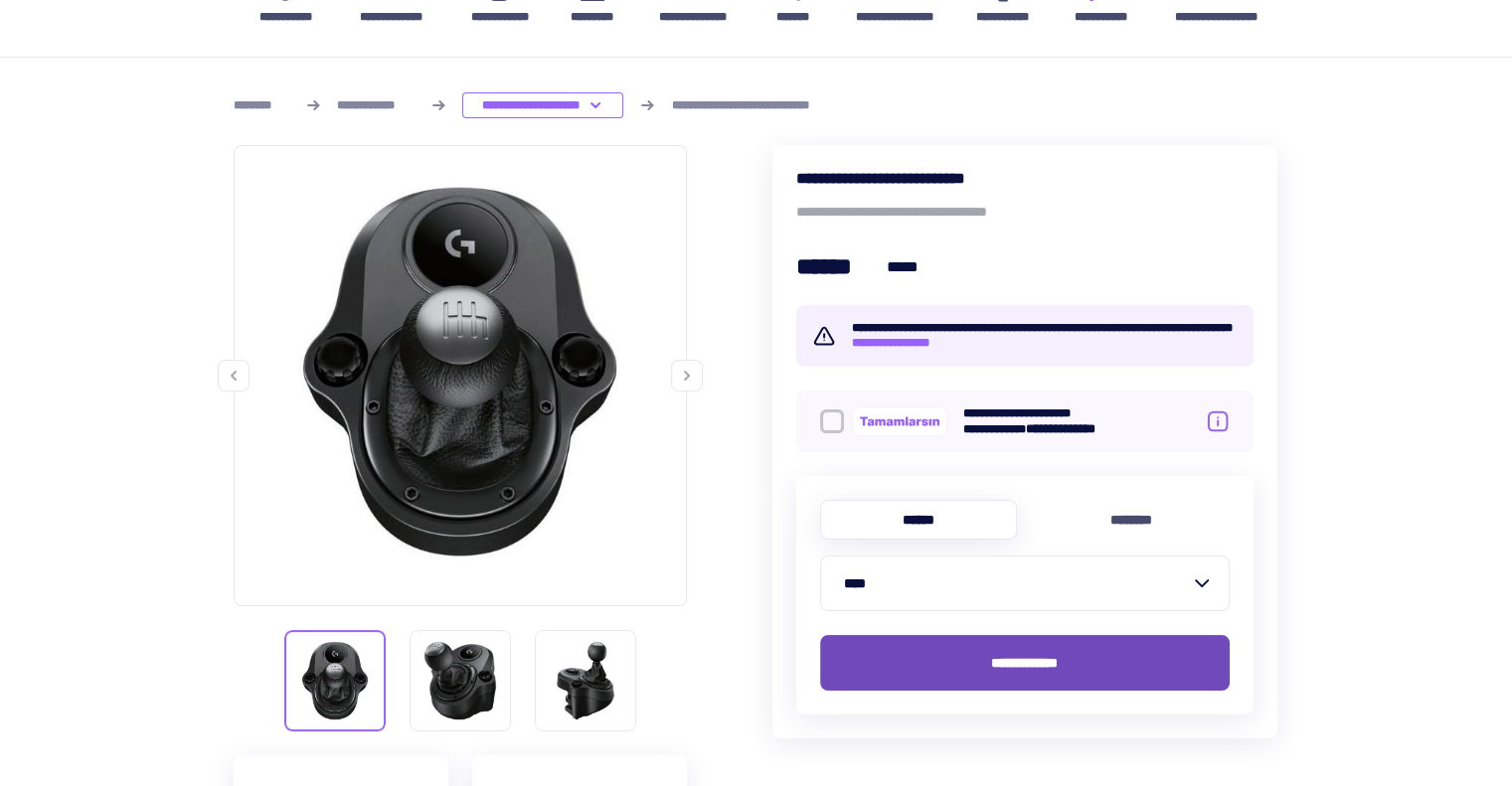 click on "[FIRST] [LAST]" at bounding box center (1025, 663) 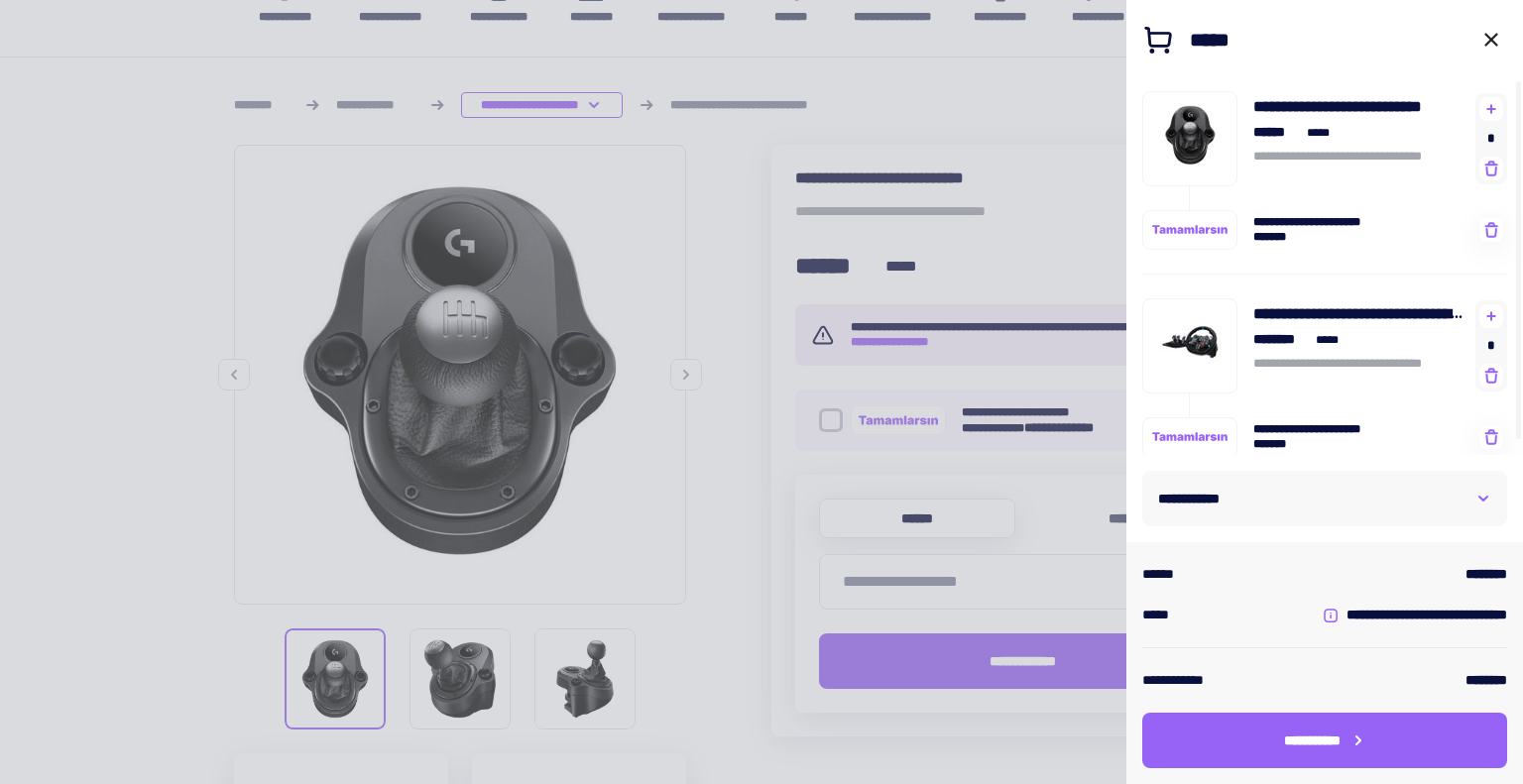 scroll, scrollTop: 13, scrollLeft: 0, axis: vertical 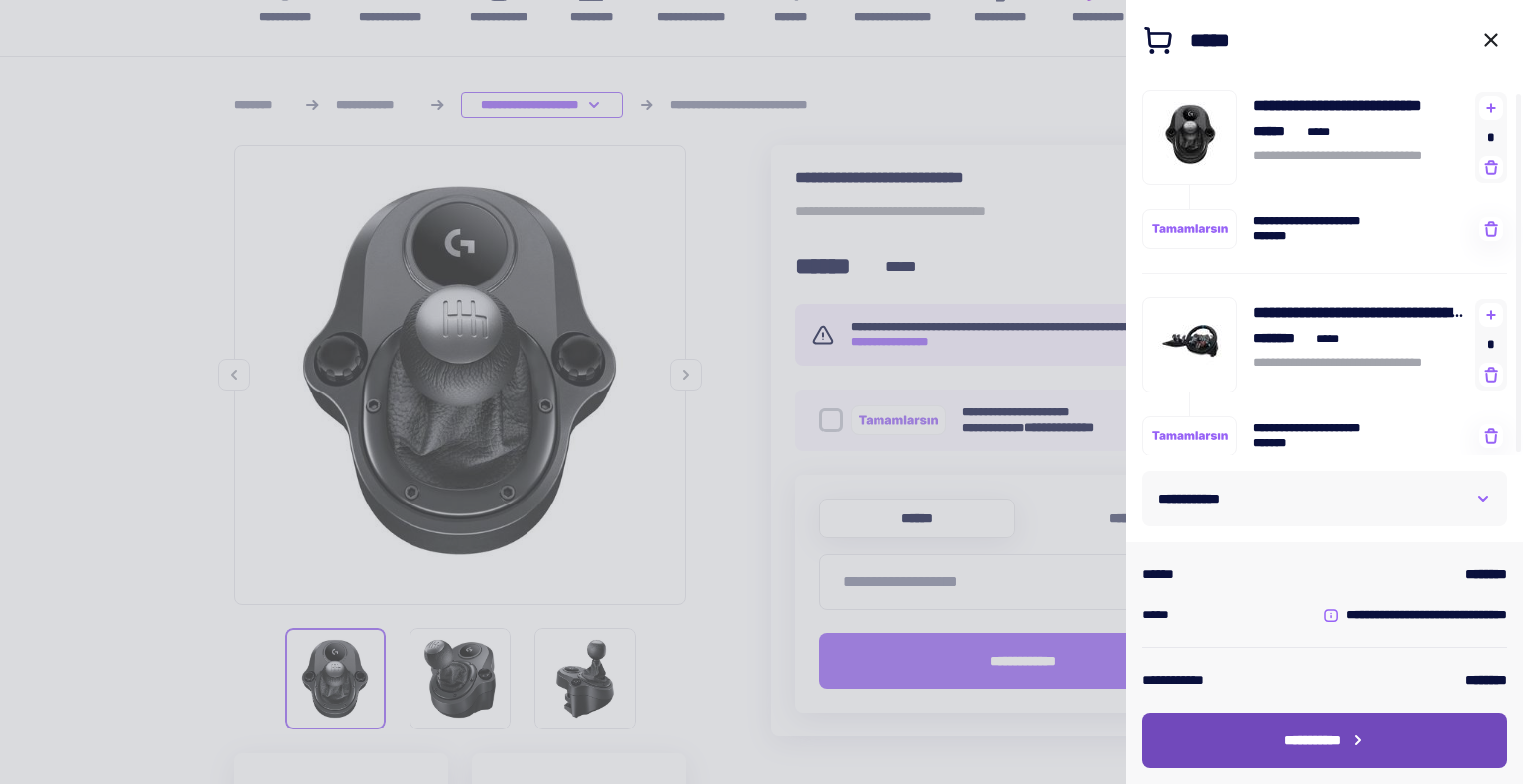 click on "[FIRST] [LAST]" at bounding box center (1312, 740) 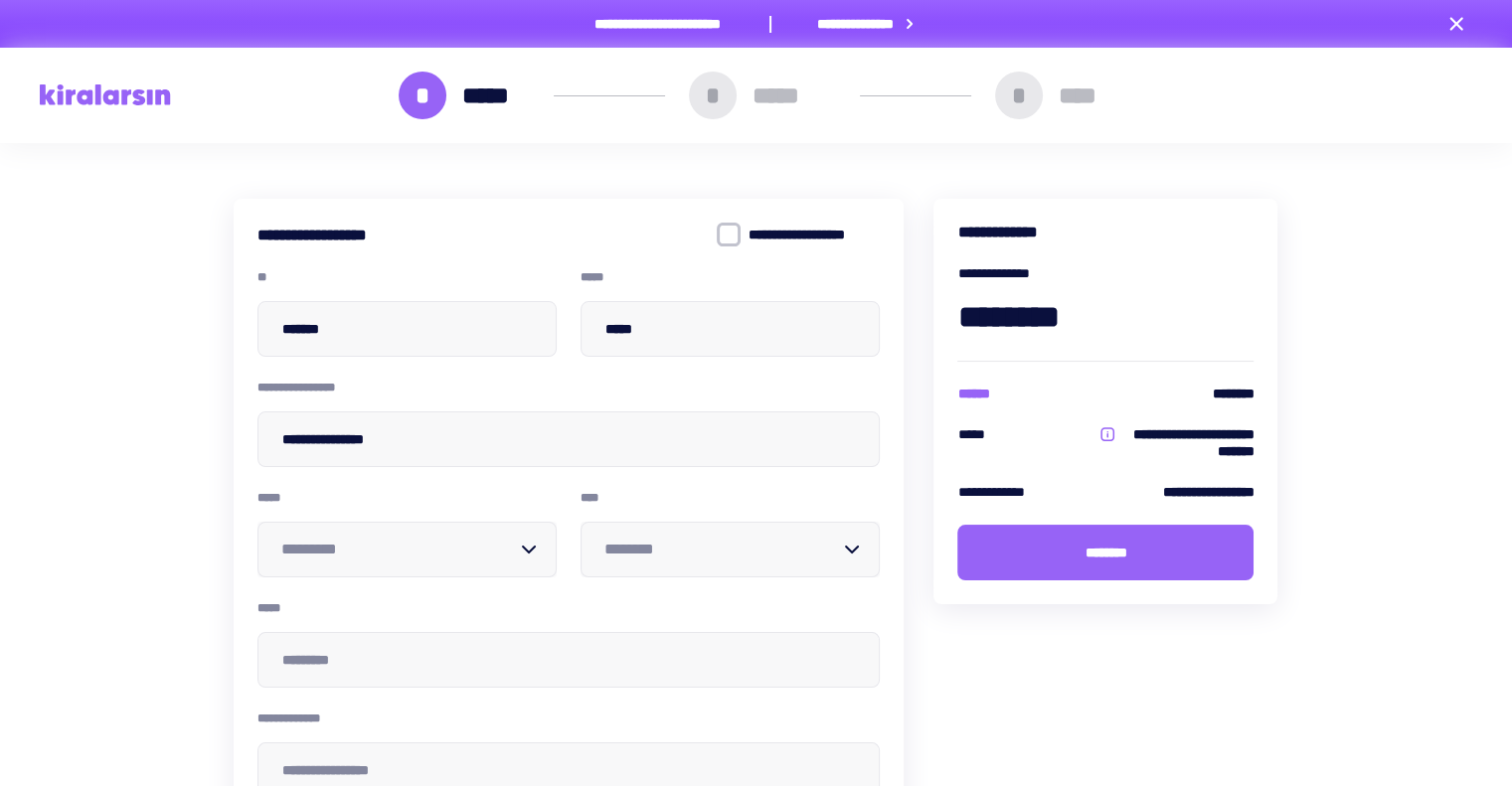 scroll, scrollTop: 0, scrollLeft: 0, axis: both 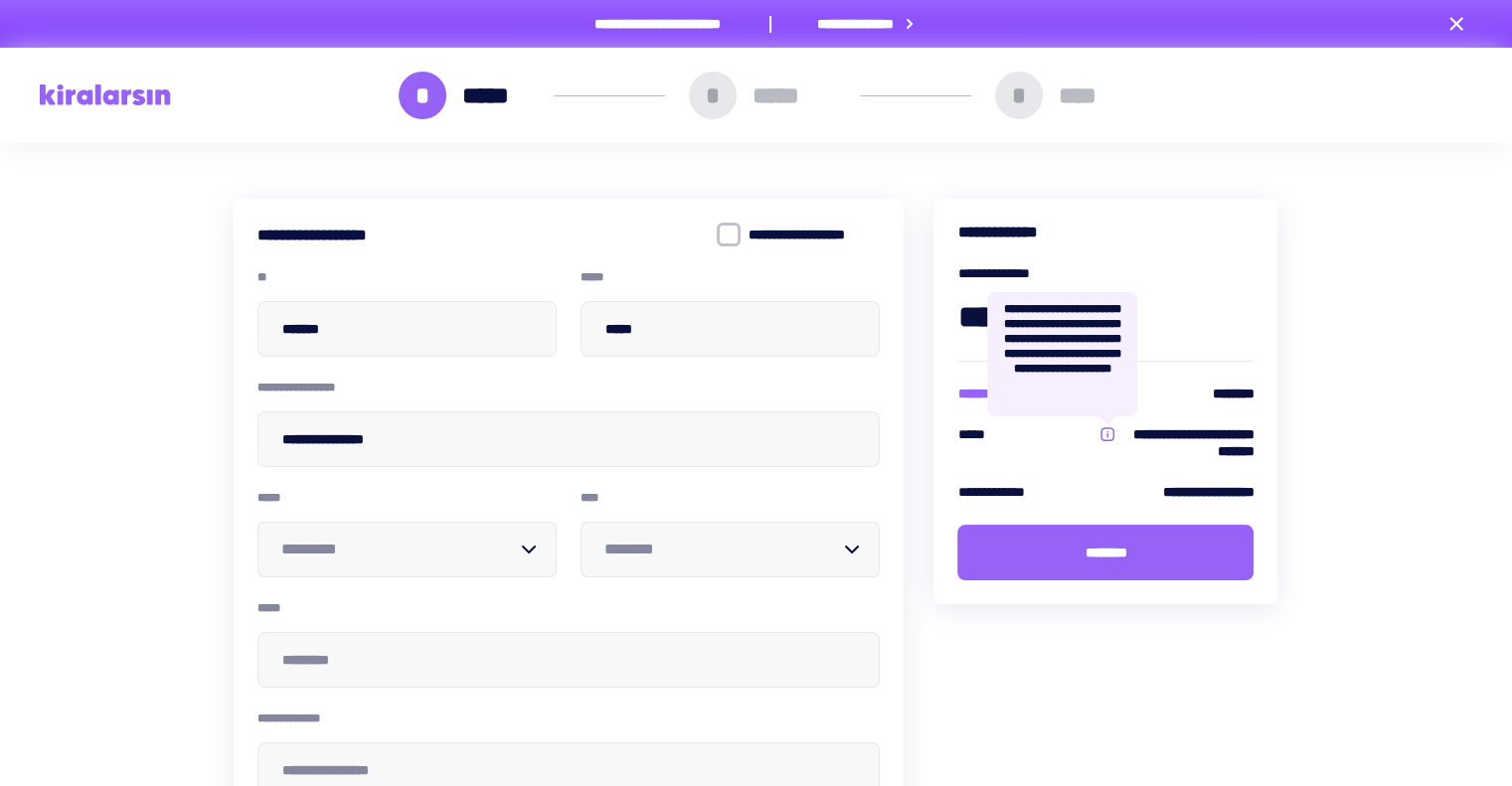 click at bounding box center [1107, 434] 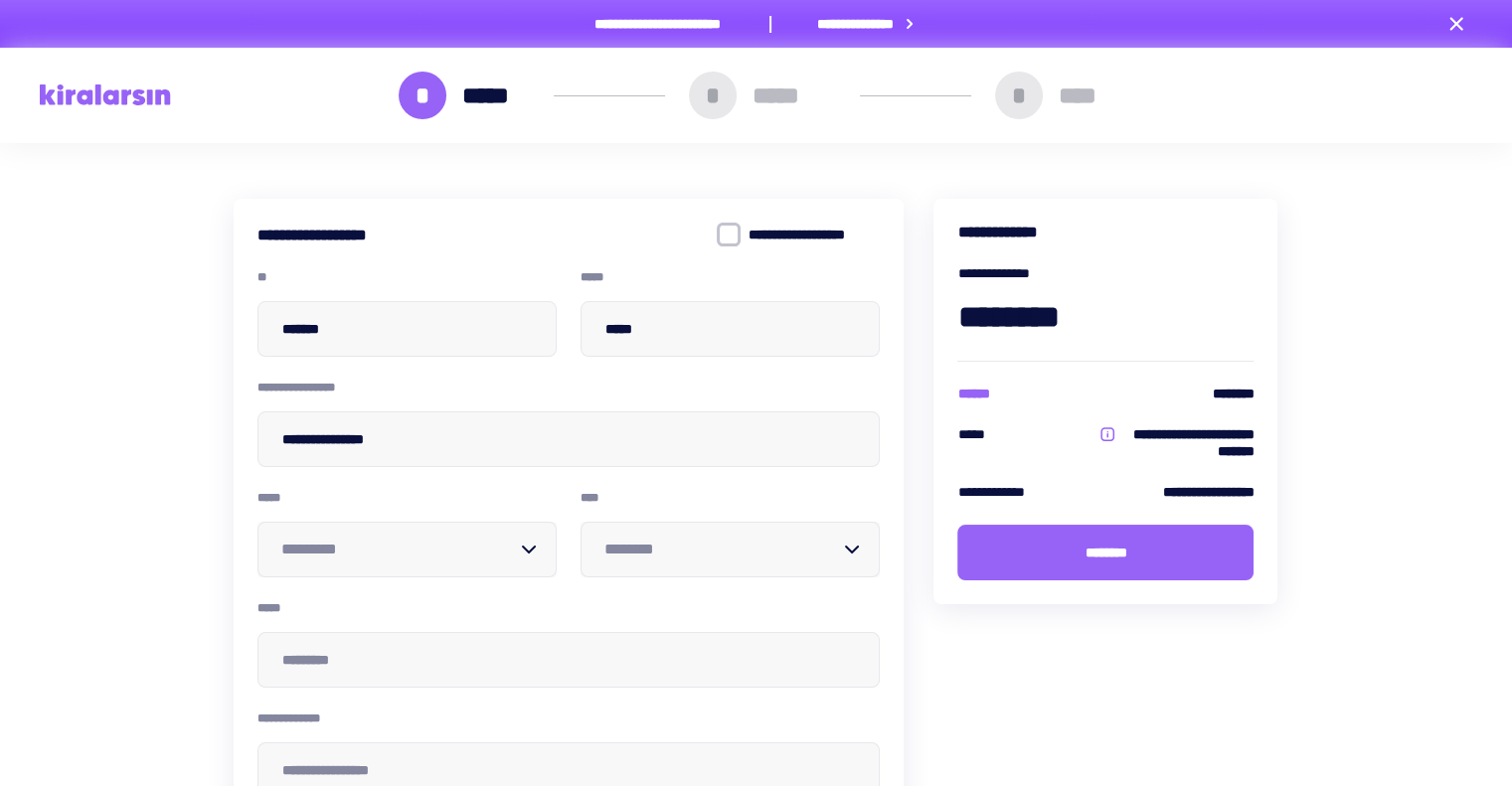 click on "[FIRST] [LAST] [PHONE]" at bounding box center (1224, 393) 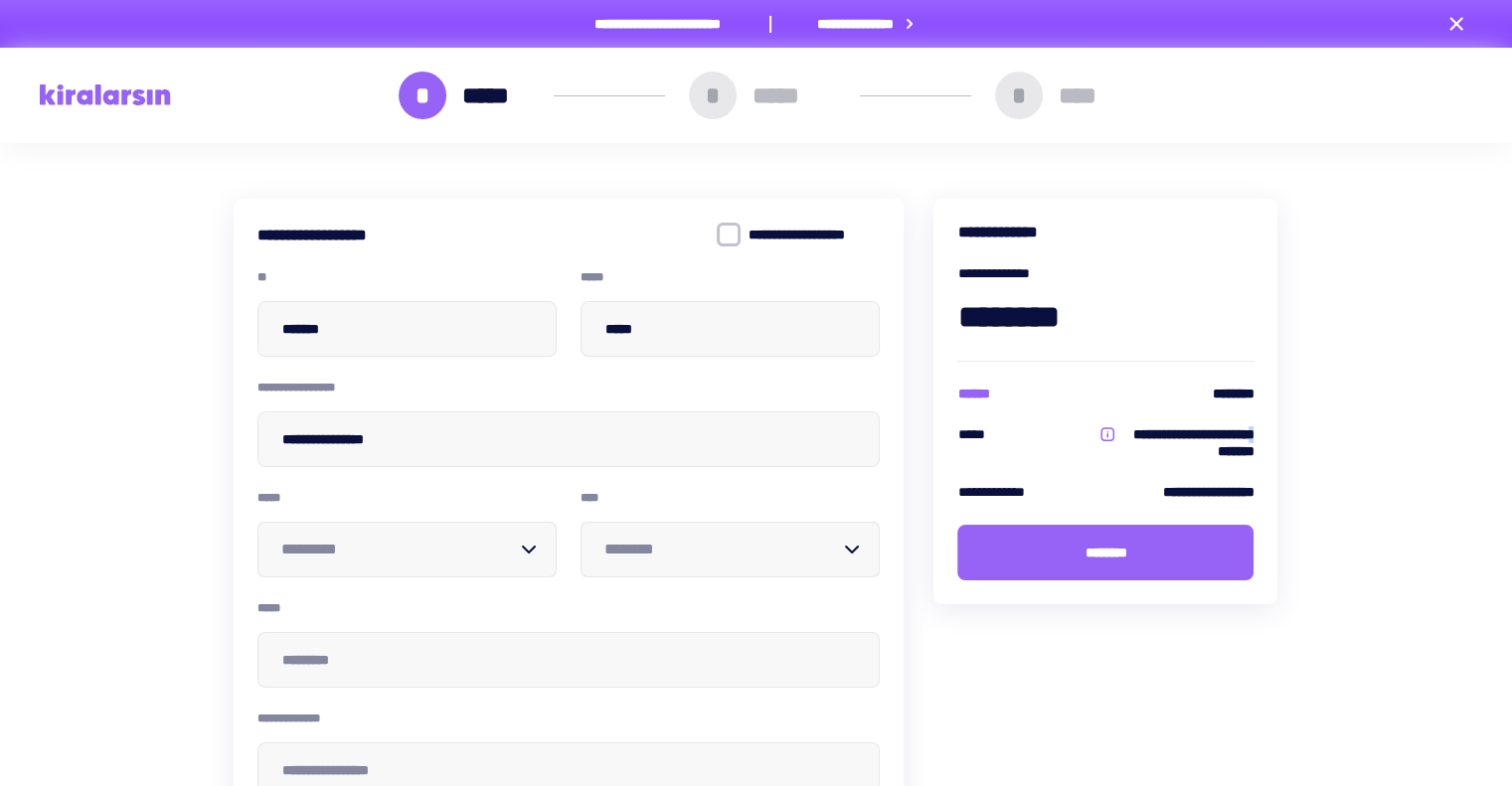 click on "[FIRST] [LAST] [PHONE]" at bounding box center [1224, 393] 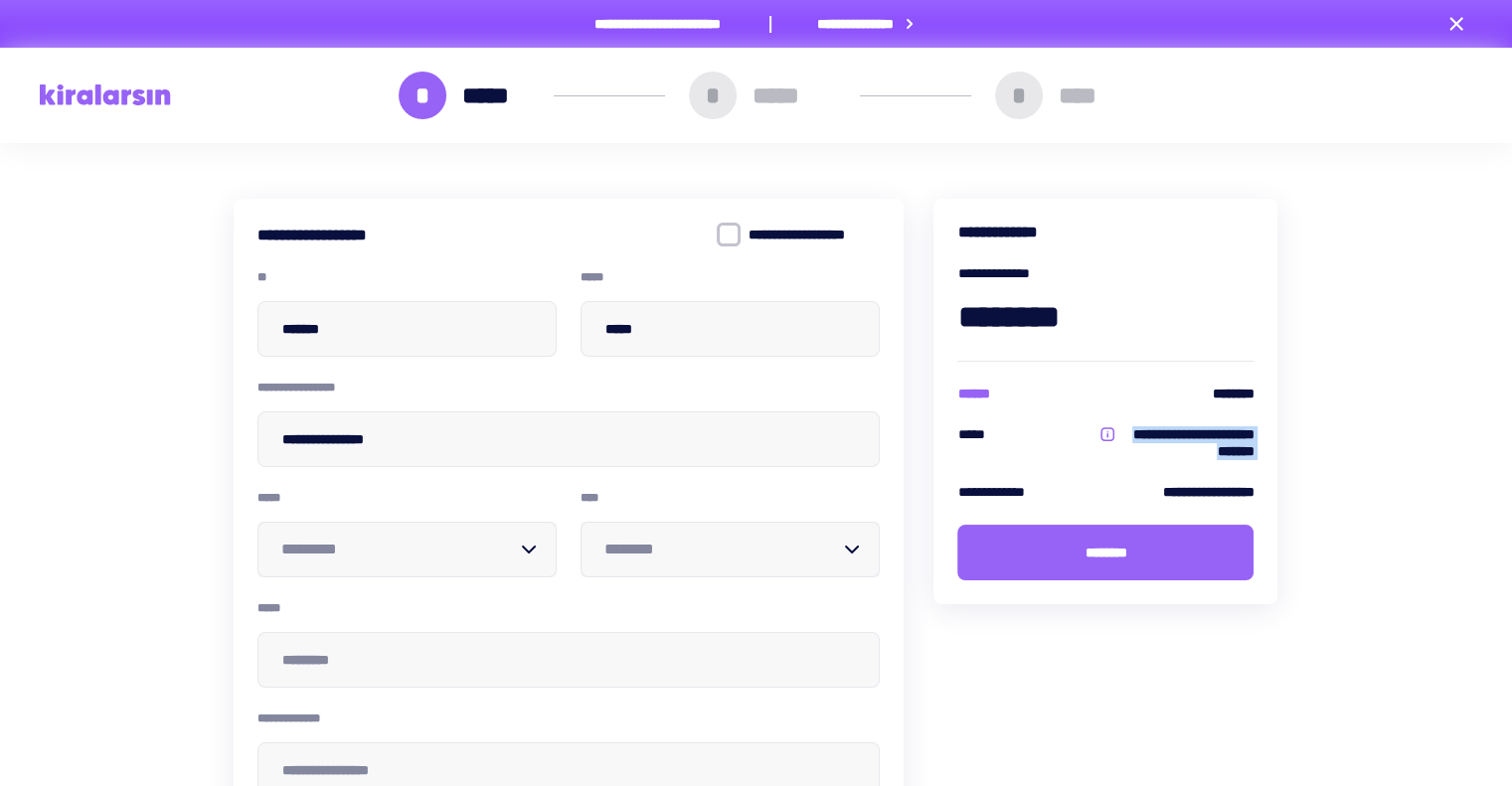 click on "[FIRST] [LAST] [PHONE]" at bounding box center (1224, 393) 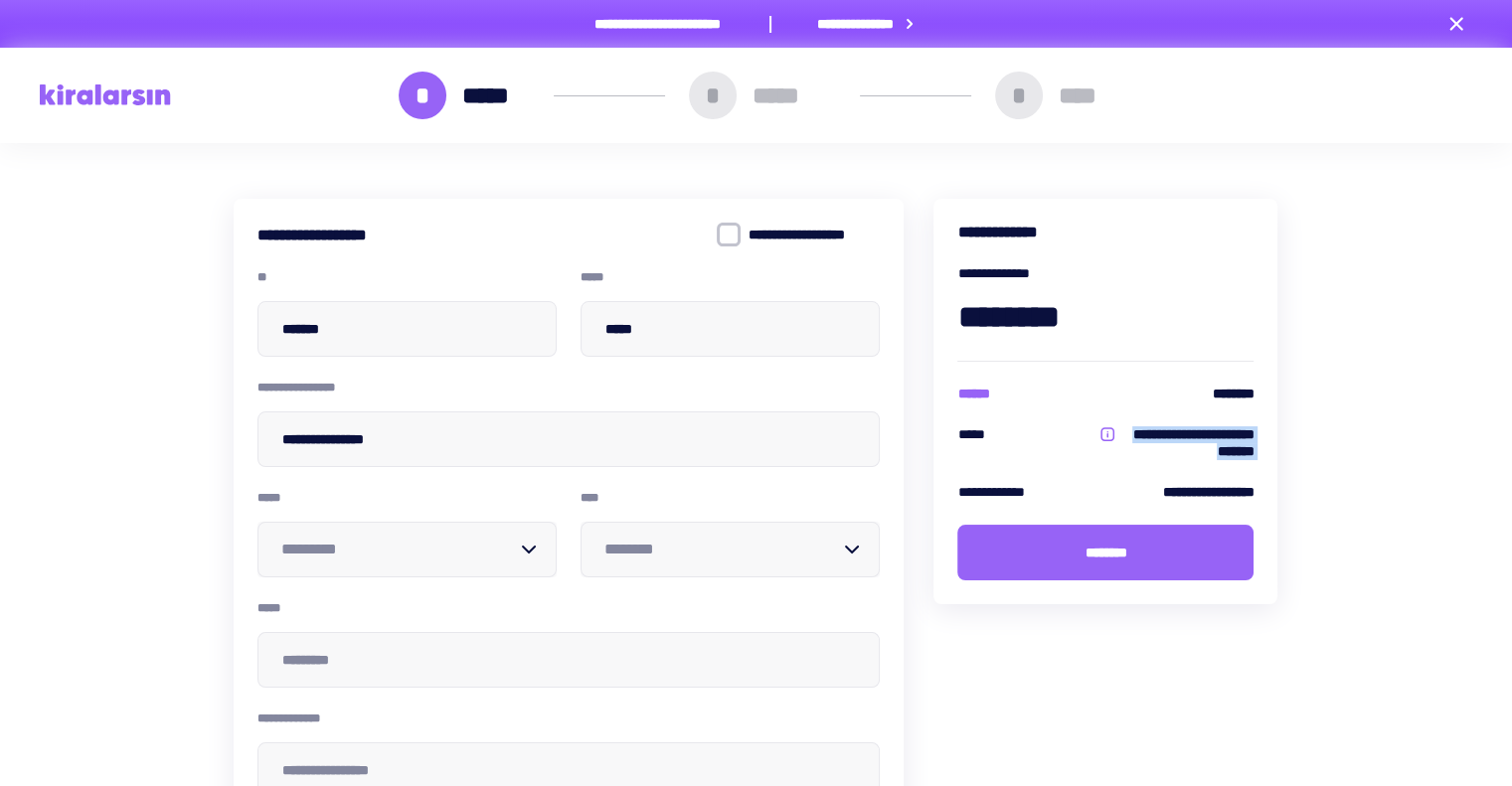 click at bounding box center [105, 94] 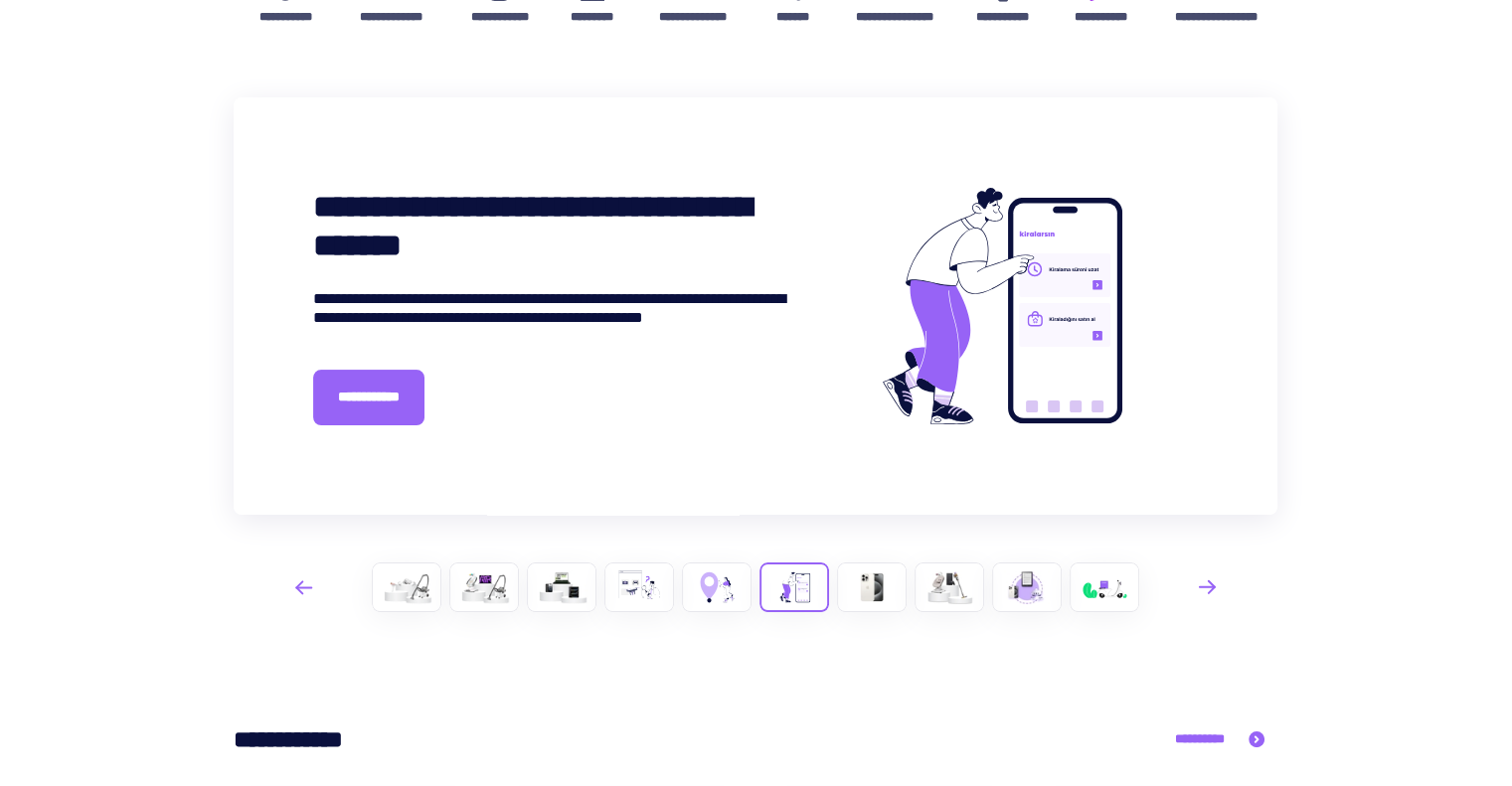 scroll, scrollTop: 0, scrollLeft: 0, axis: both 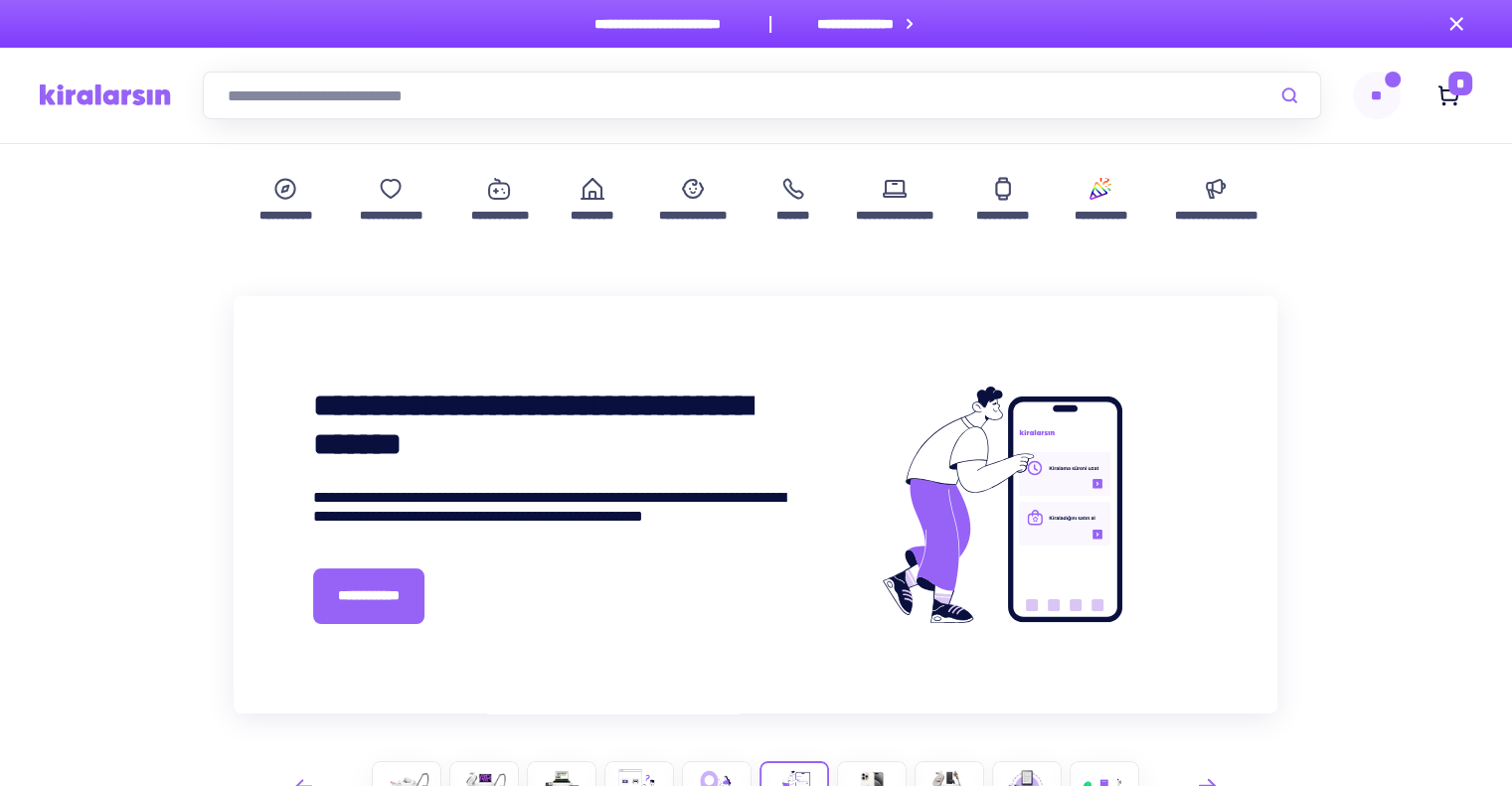 click on "[FIRST]" at bounding box center (1377, 95) 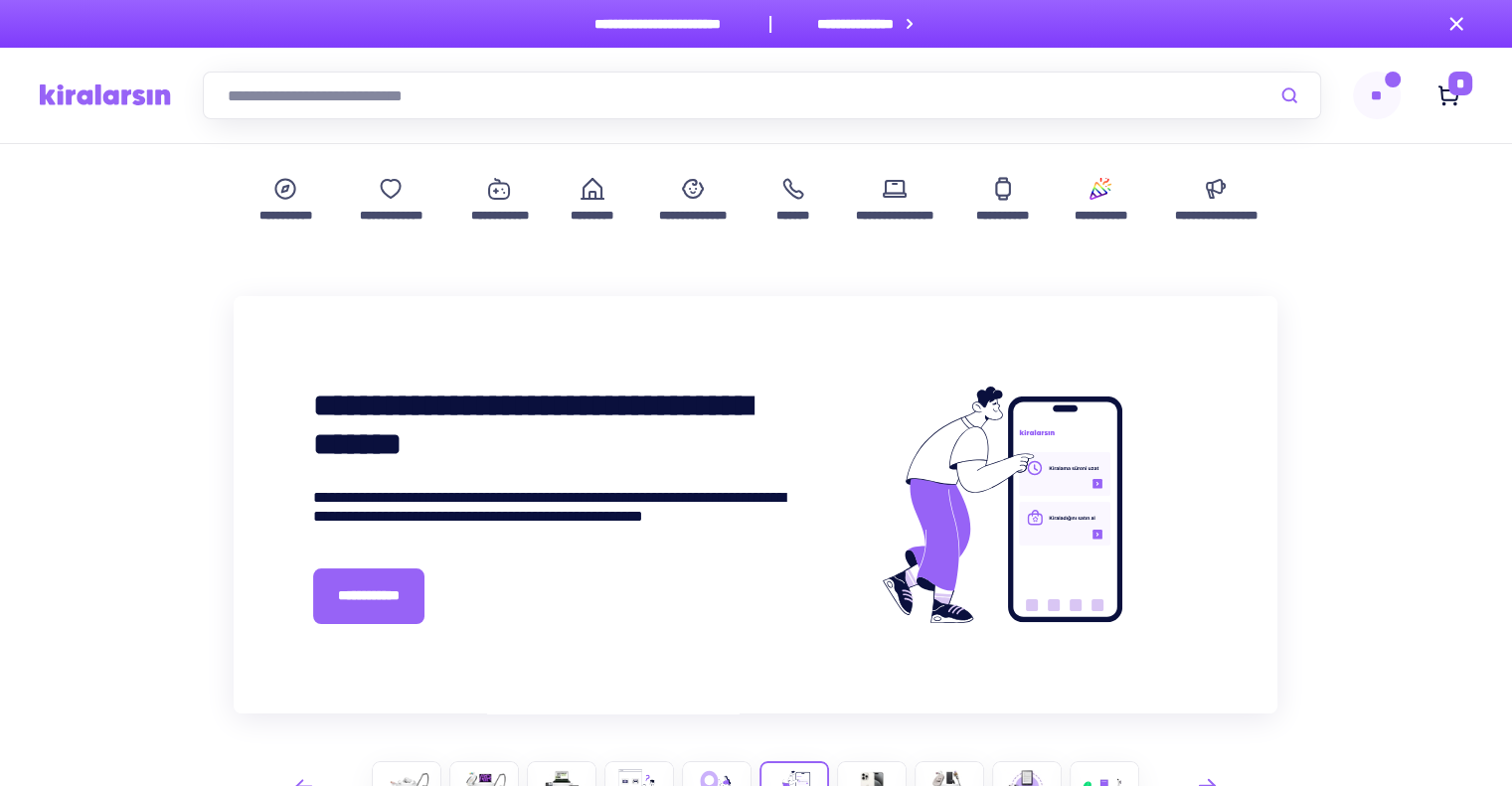 click at bounding box center [105, 94] 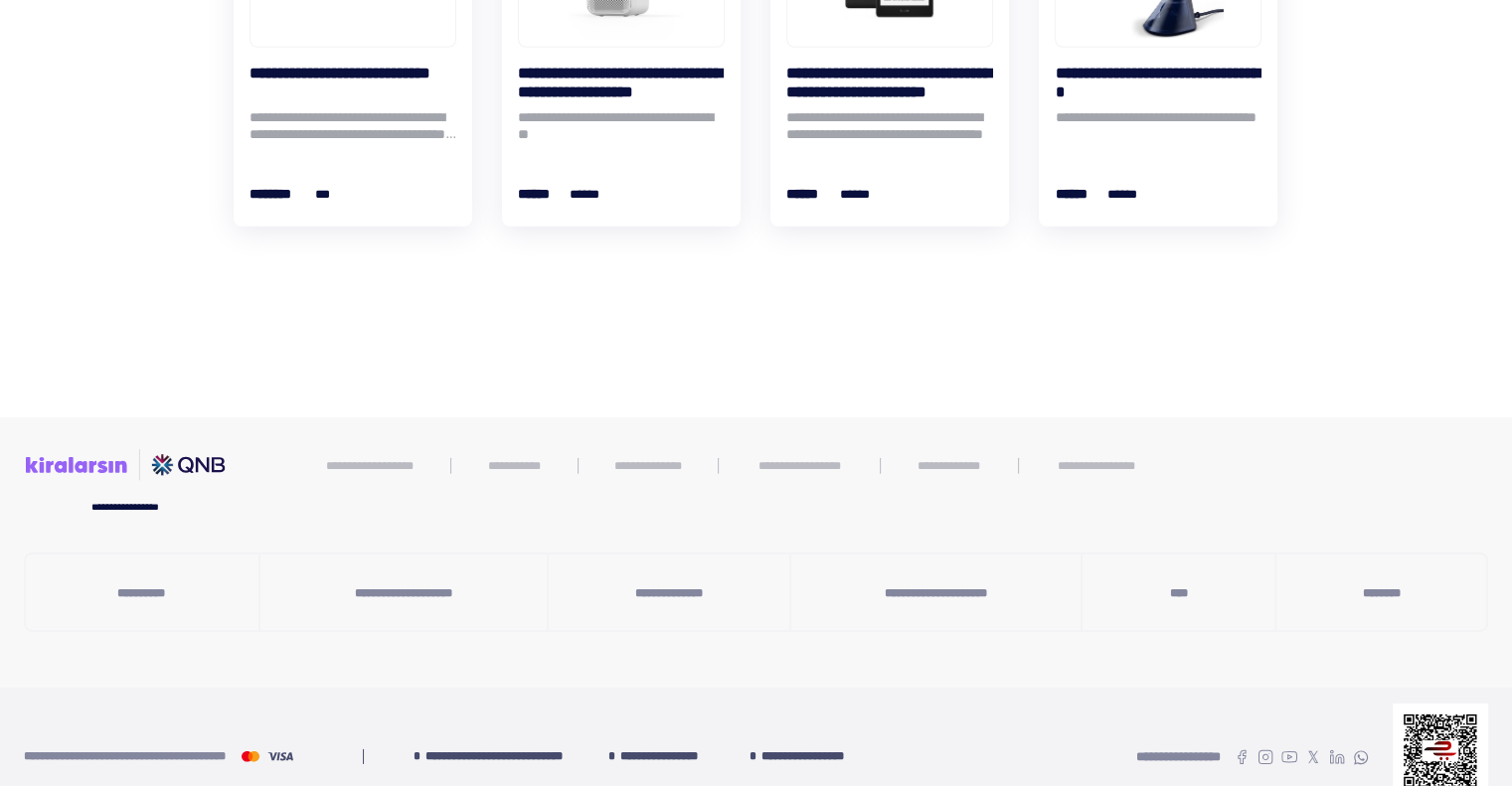 scroll, scrollTop: 6131, scrollLeft: 0, axis: vertical 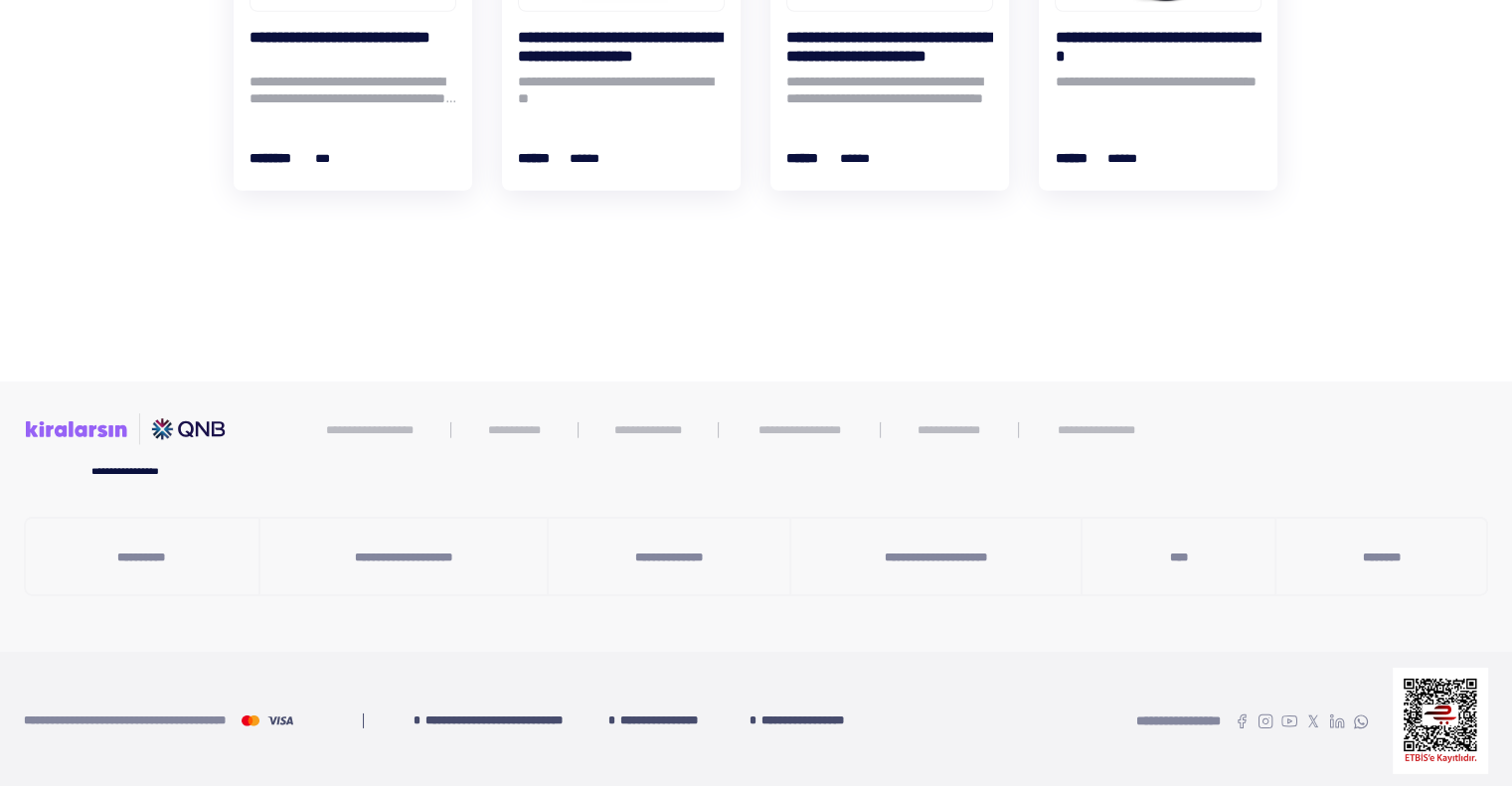 click on "[FIRST] [LAST]" at bounding box center (1381, 557) 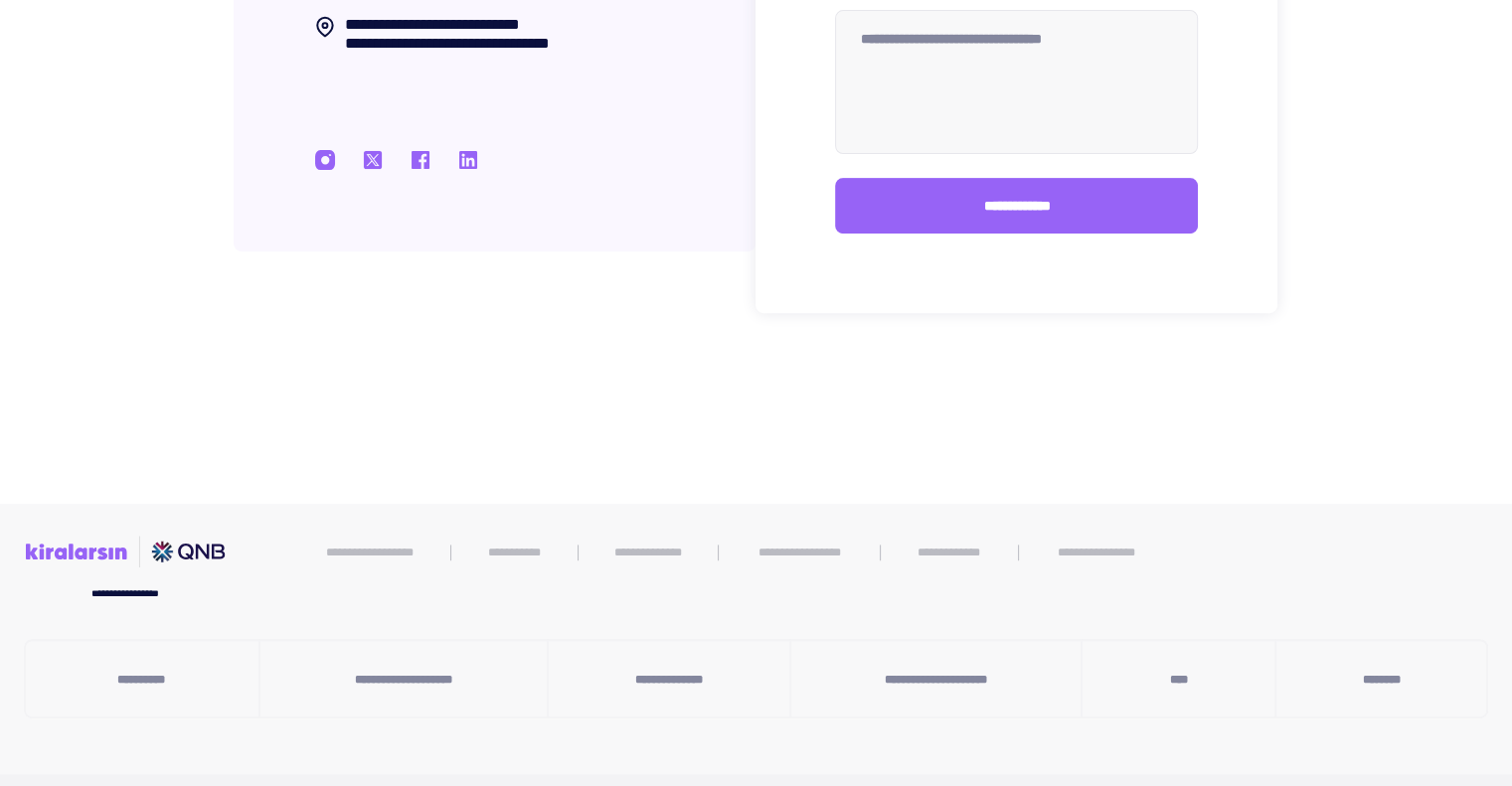 scroll, scrollTop: 453, scrollLeft: 0, axis: vertical 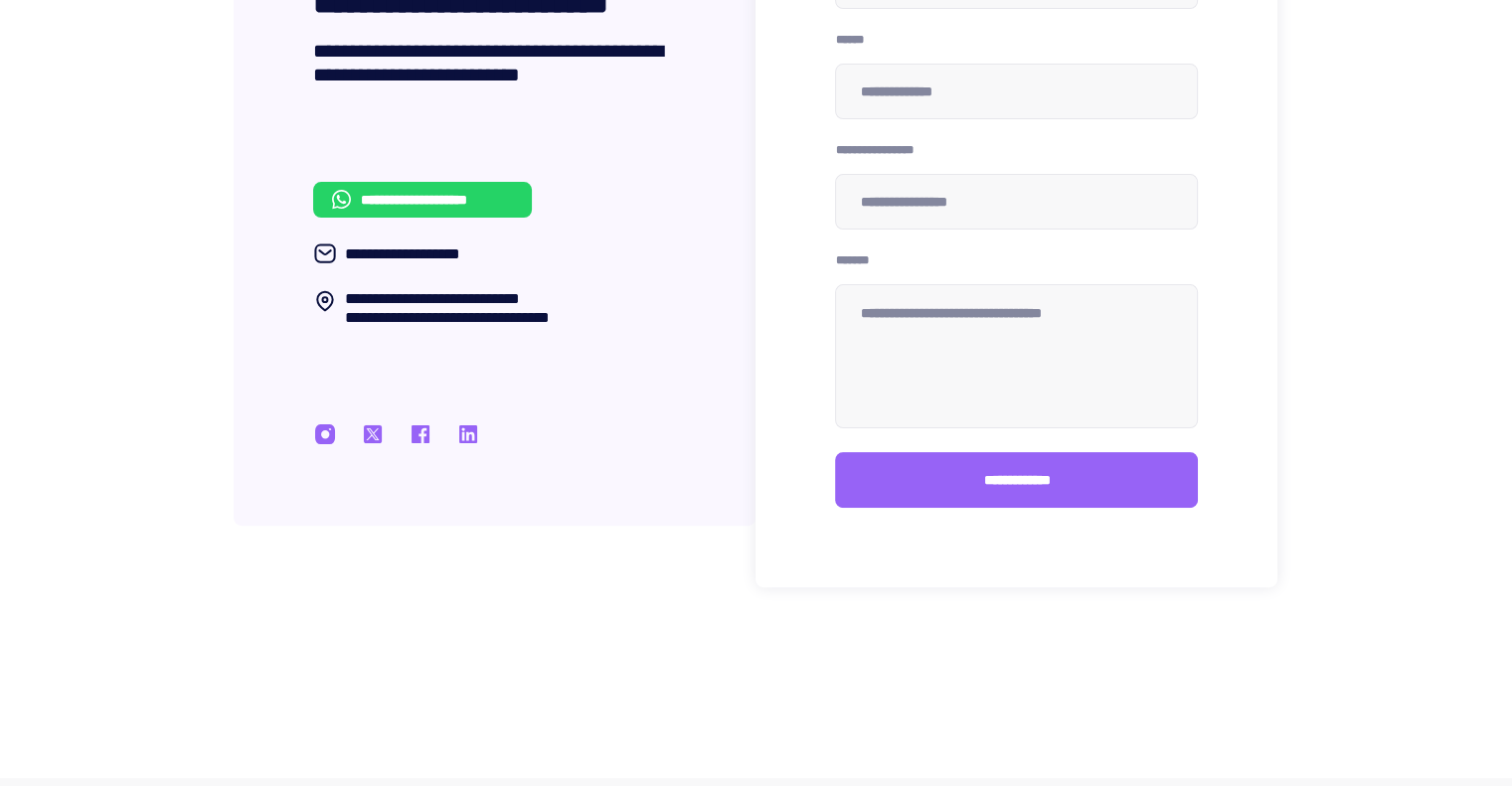 click on "[FIRST] [LAST]" at bounding box center (421, 200) 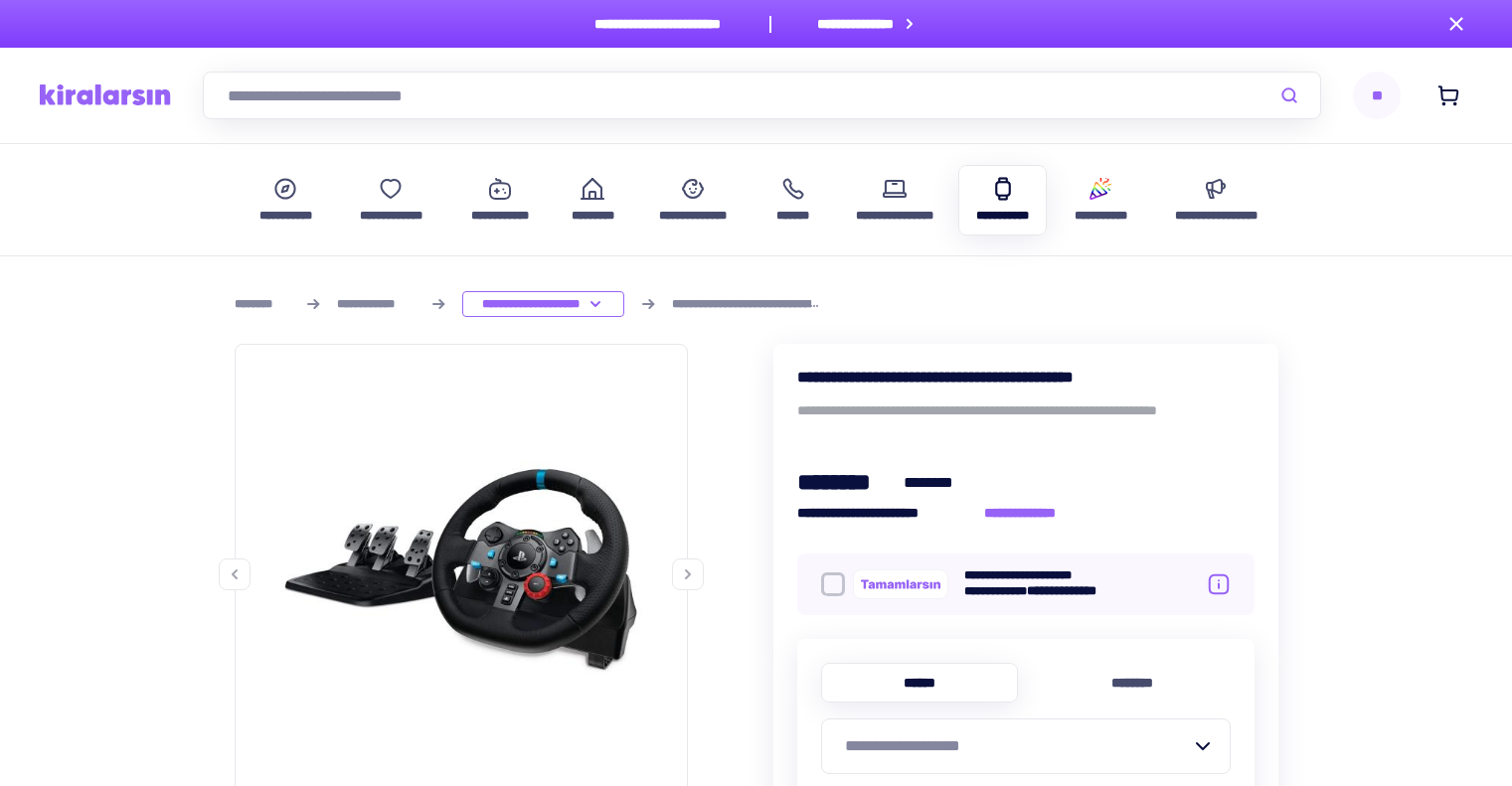 scroll, scrollTop: 0, scrollLeft: 0, axis: both 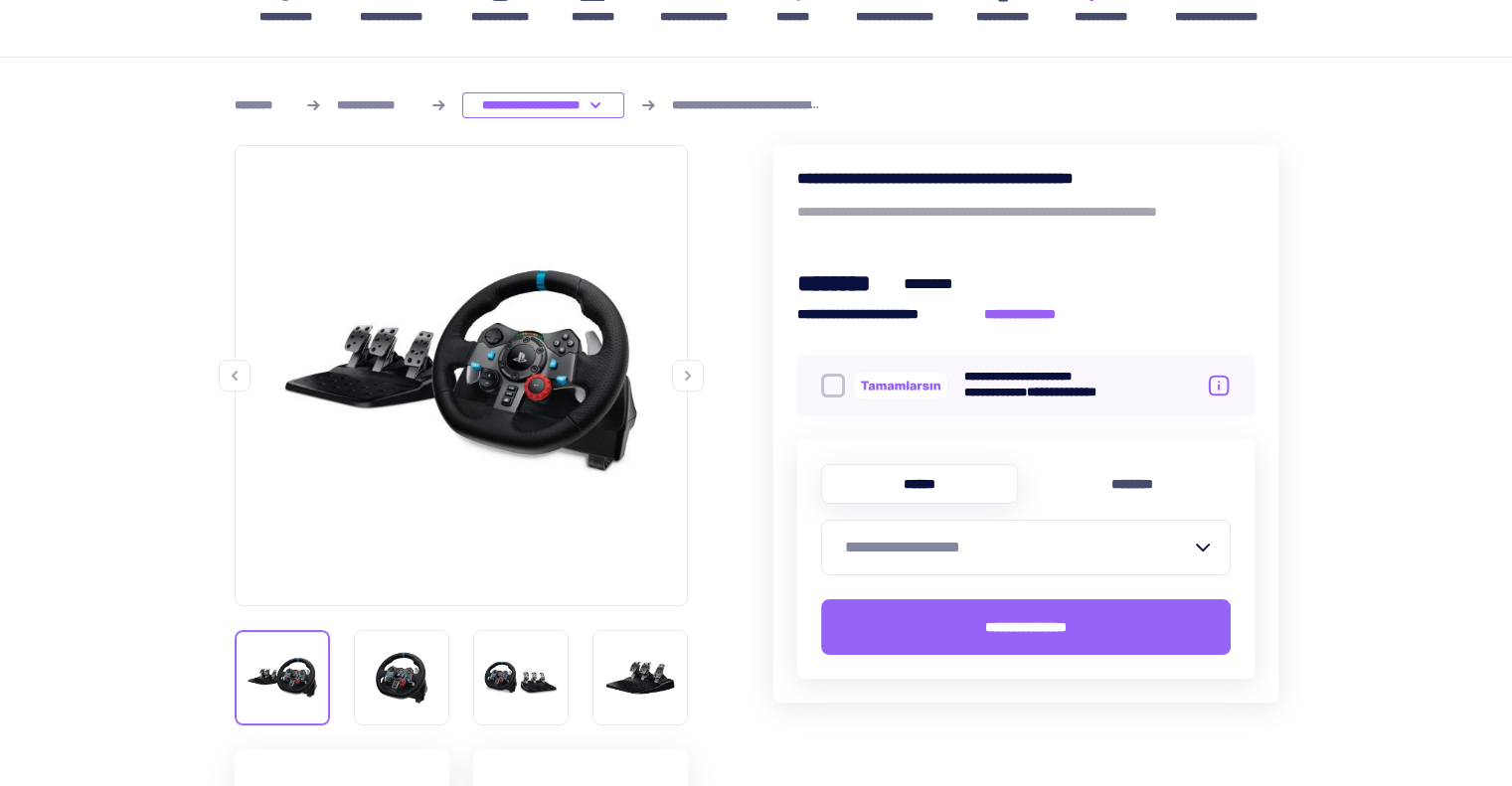 click on "**********" at bounding box center [1014, 548] 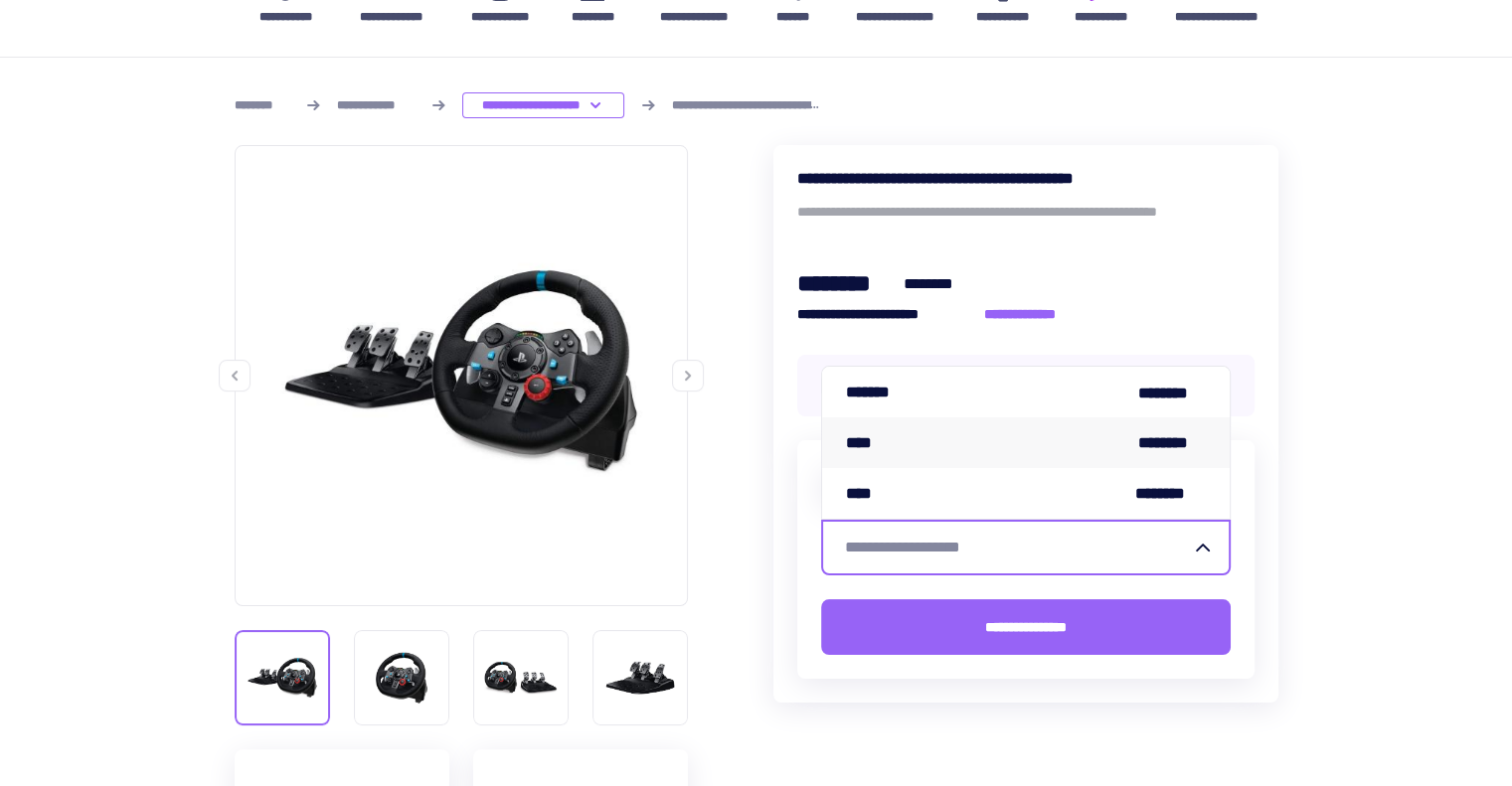 click on "**** ********" at bounding box center (1026, 442) 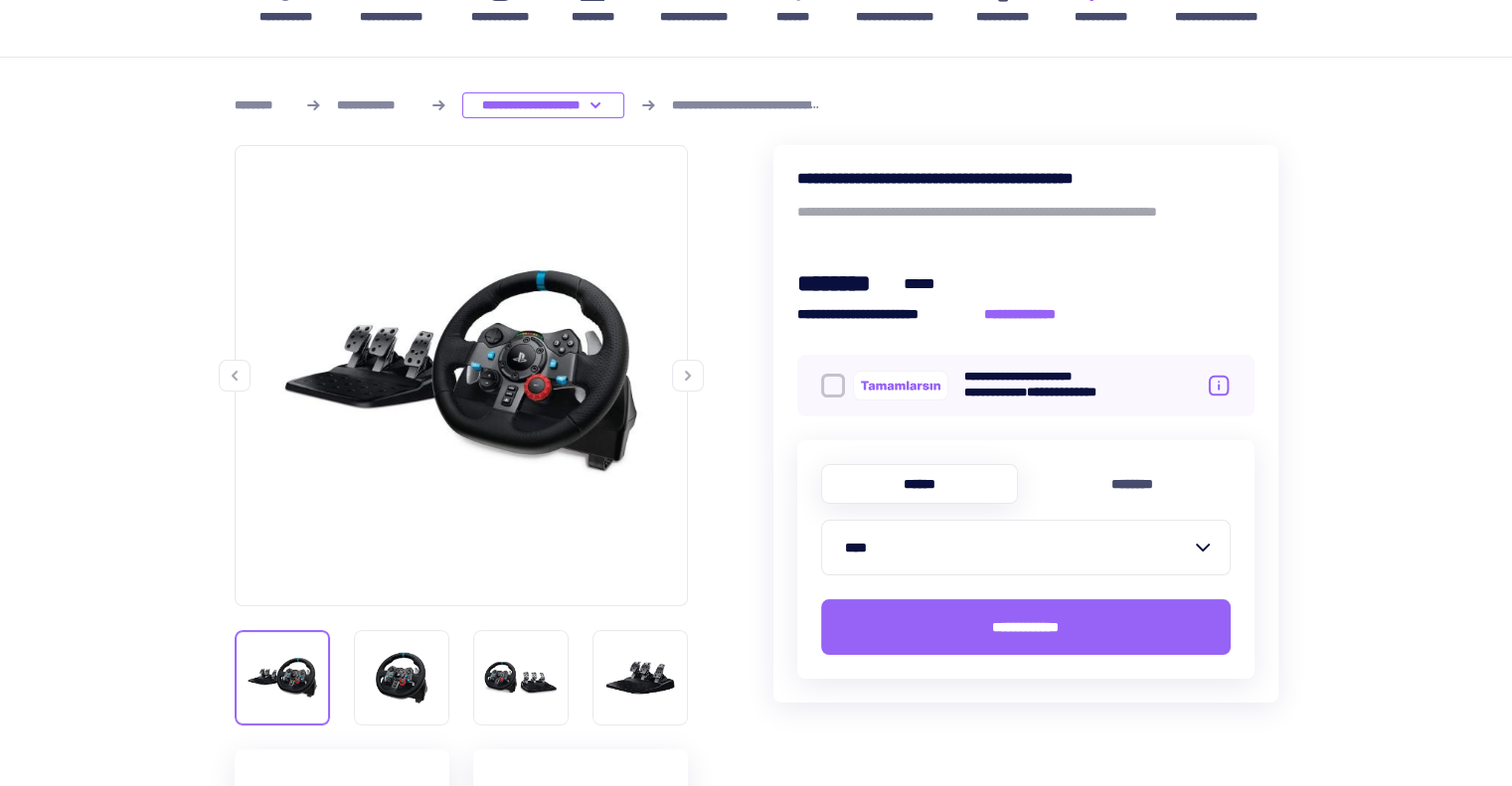 click at bounding box center (833, 386) 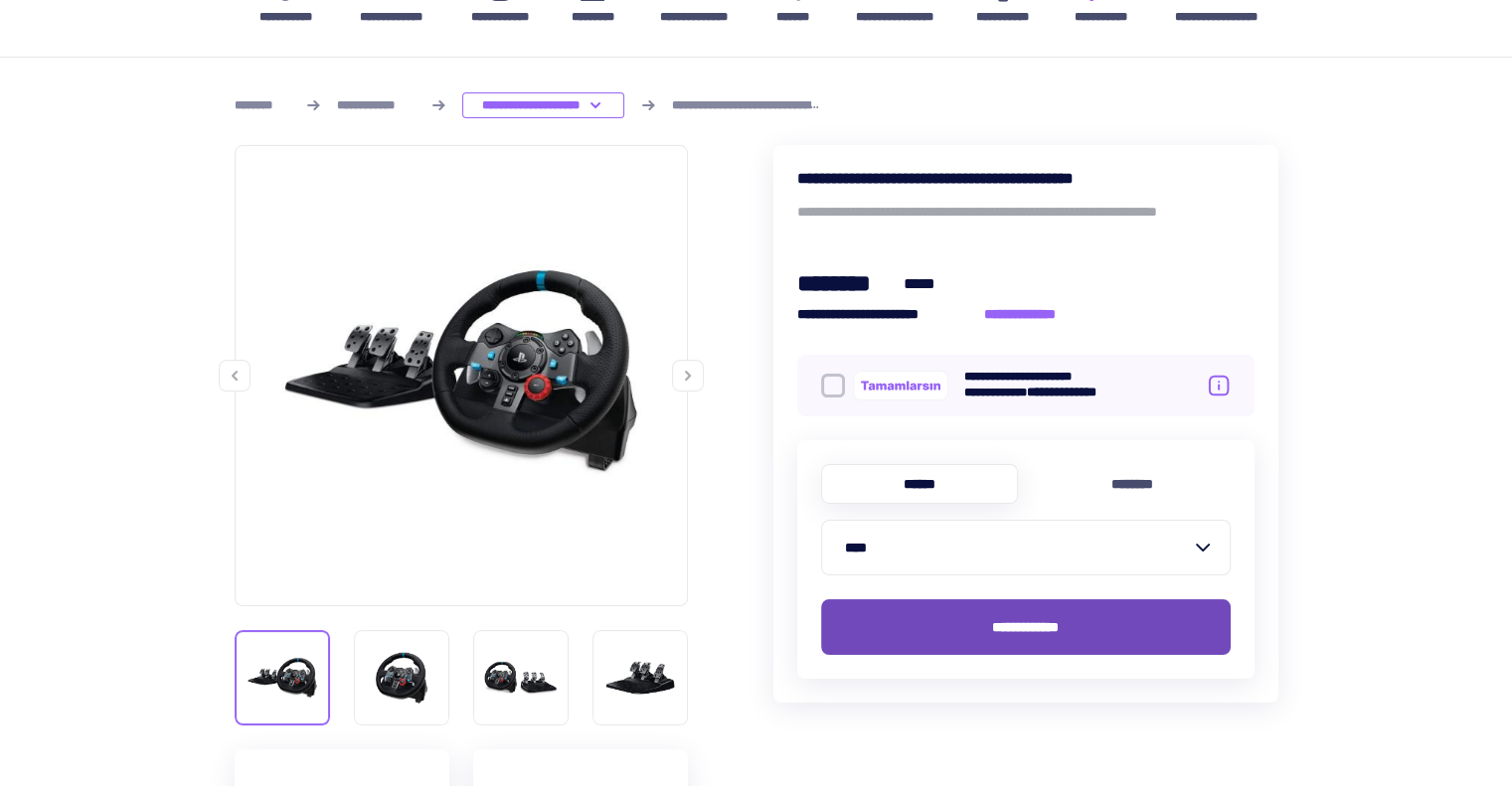 click on "**********" at bounding box center [1025, 627] 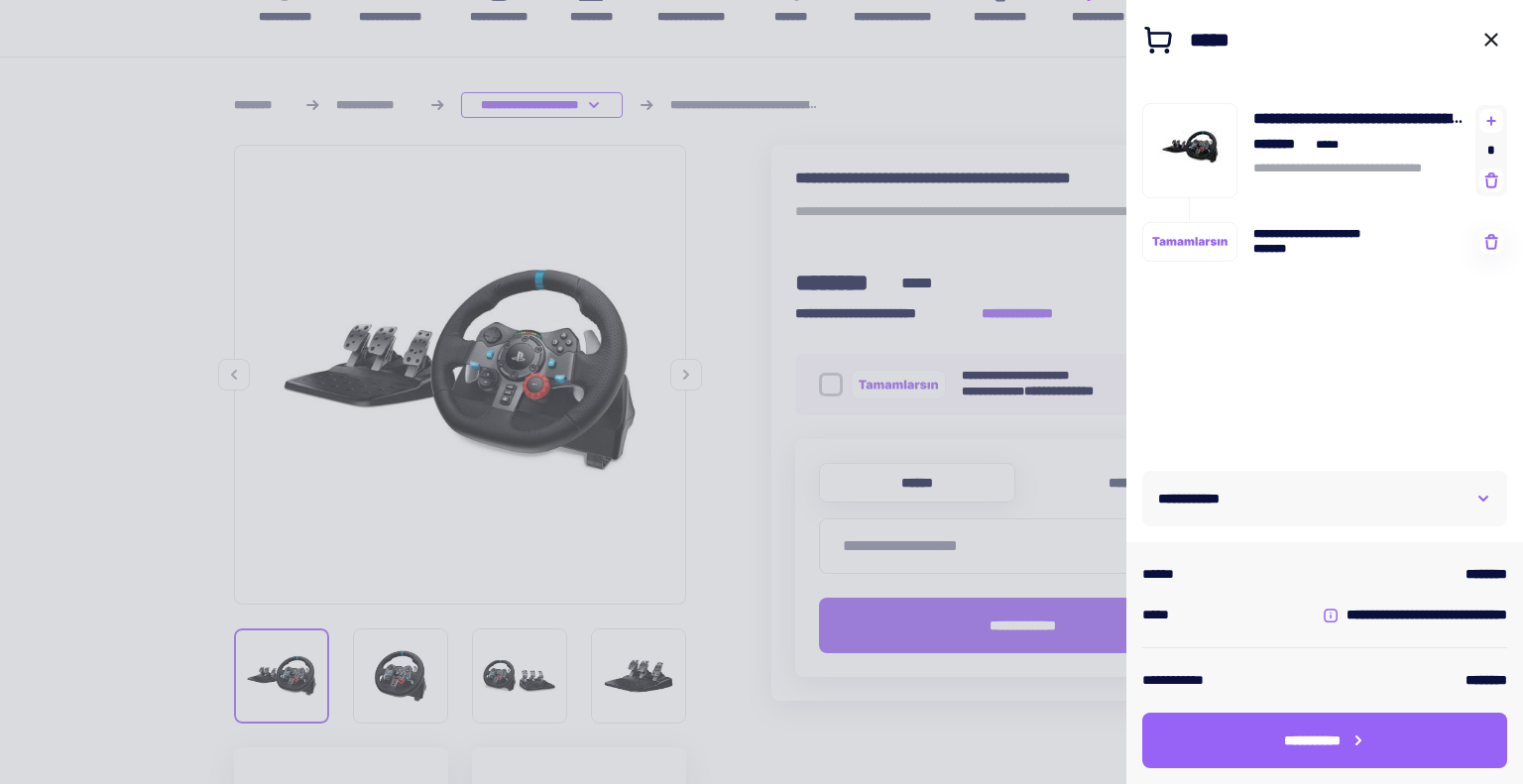 click at bounding box center (762, 392) 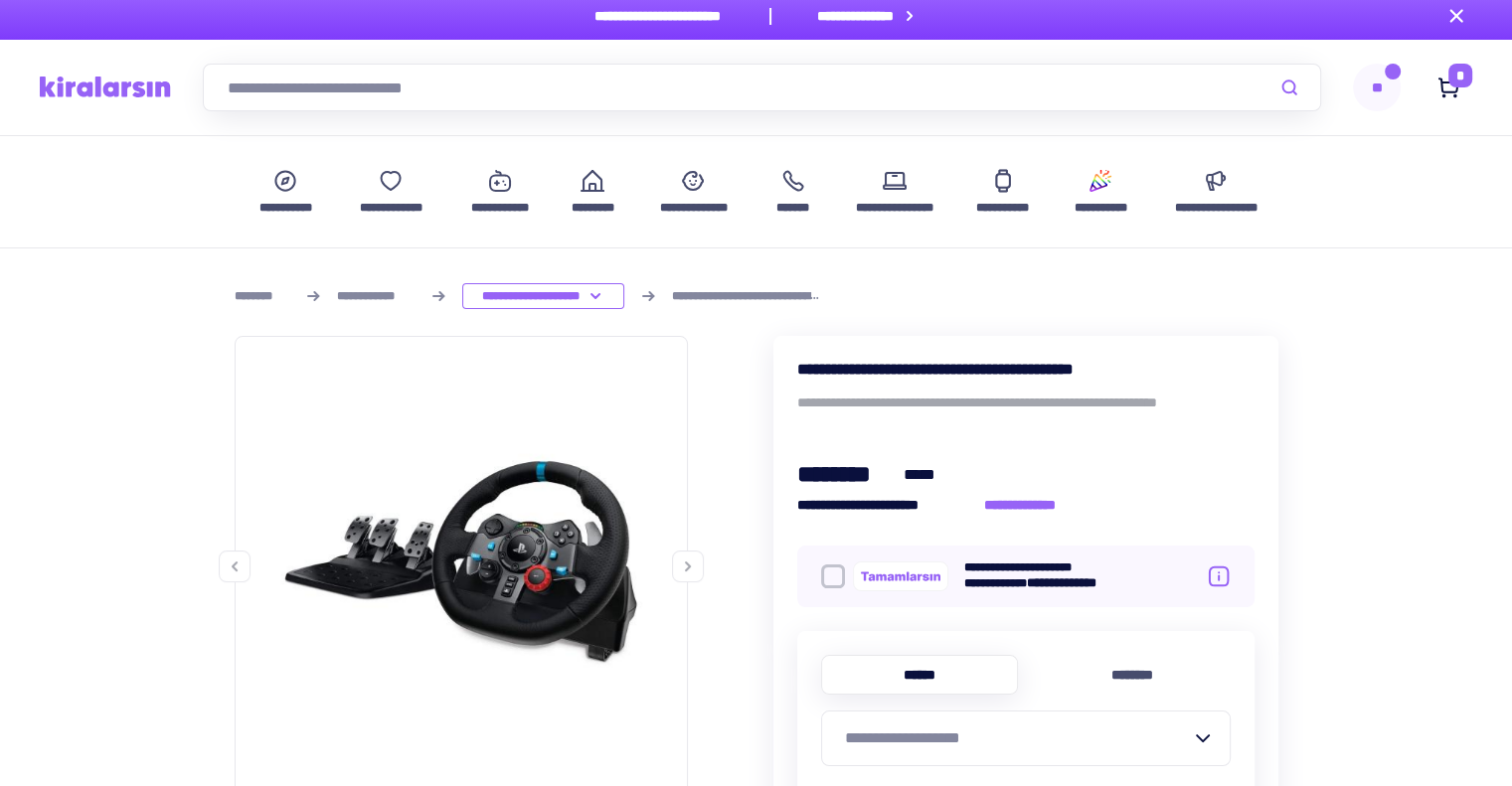 scroll, scrollTop: 0, scrollLeft: 0, axis: both 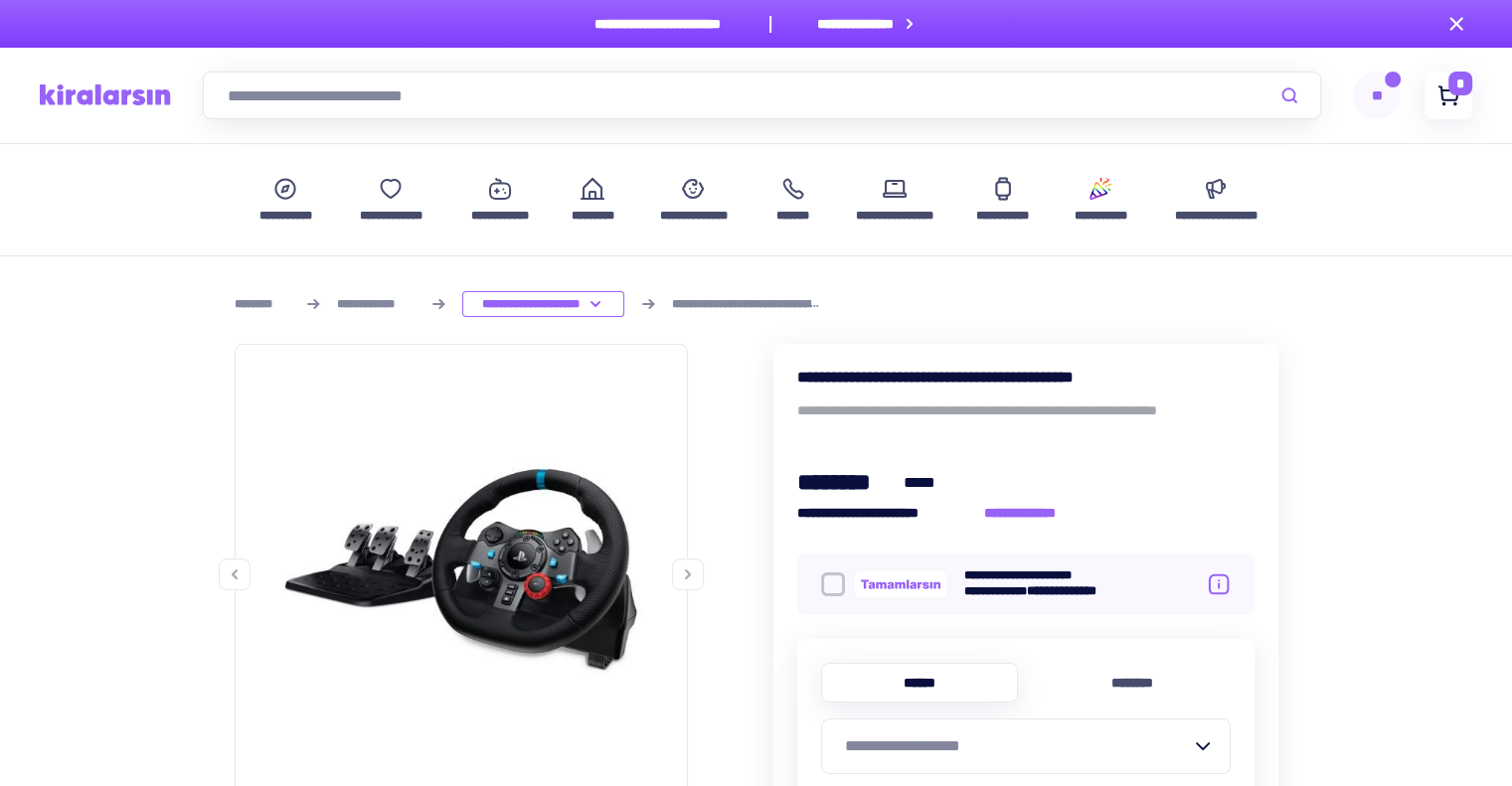 click on "*" at bounding box center [1460, 83] 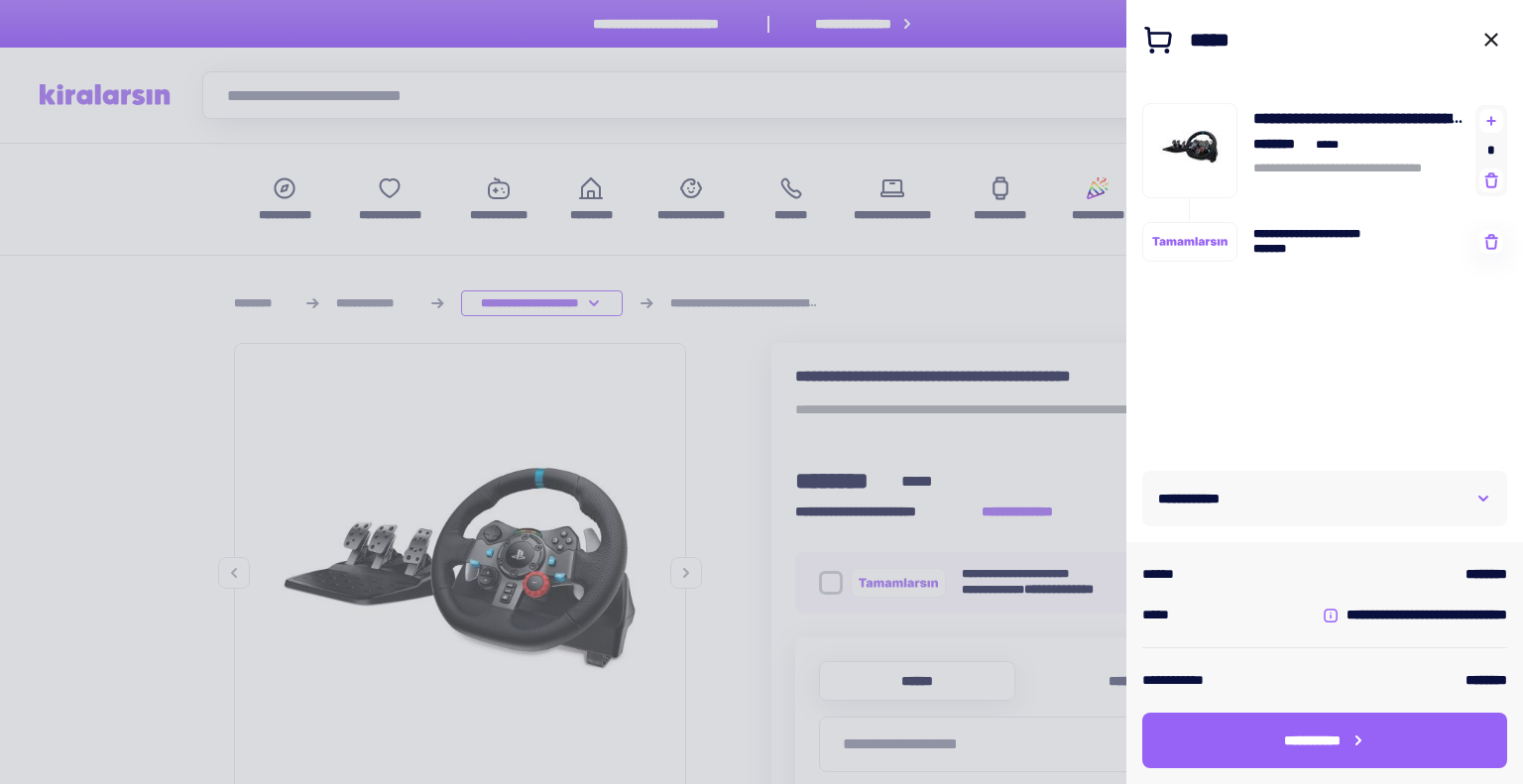 click at bounding box center [762, 392] 